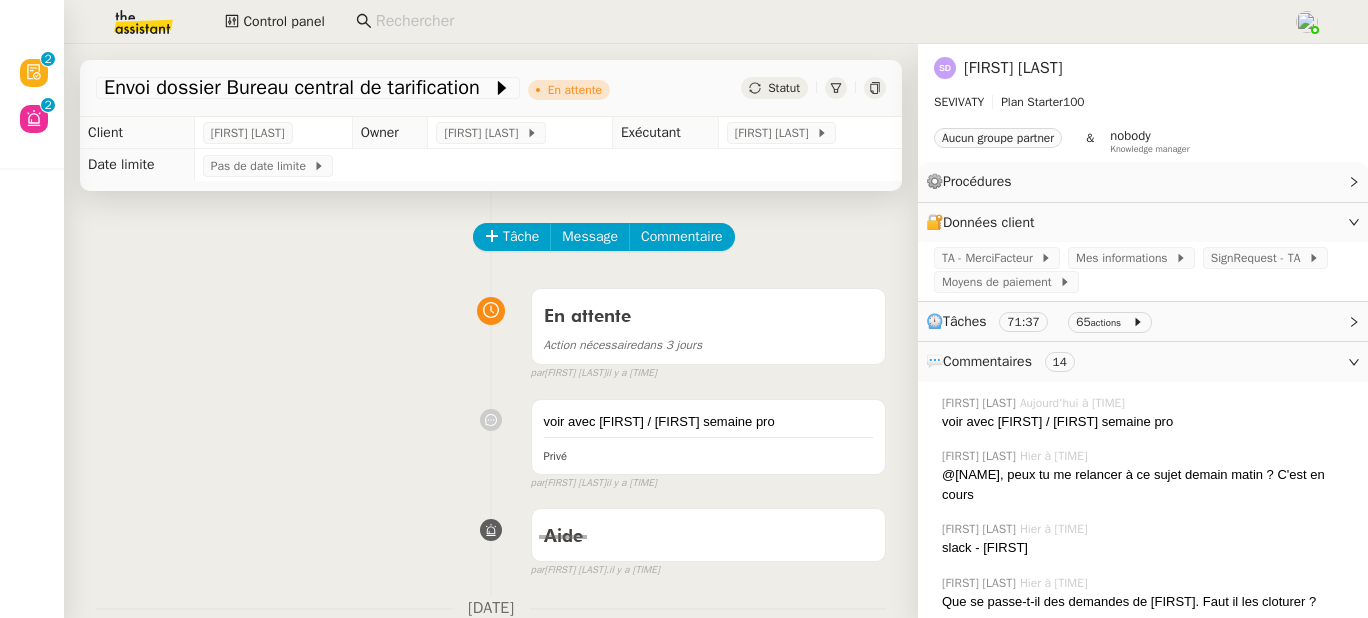 scroll, scrollTop: 0, scrollLeft: 0, axis: both 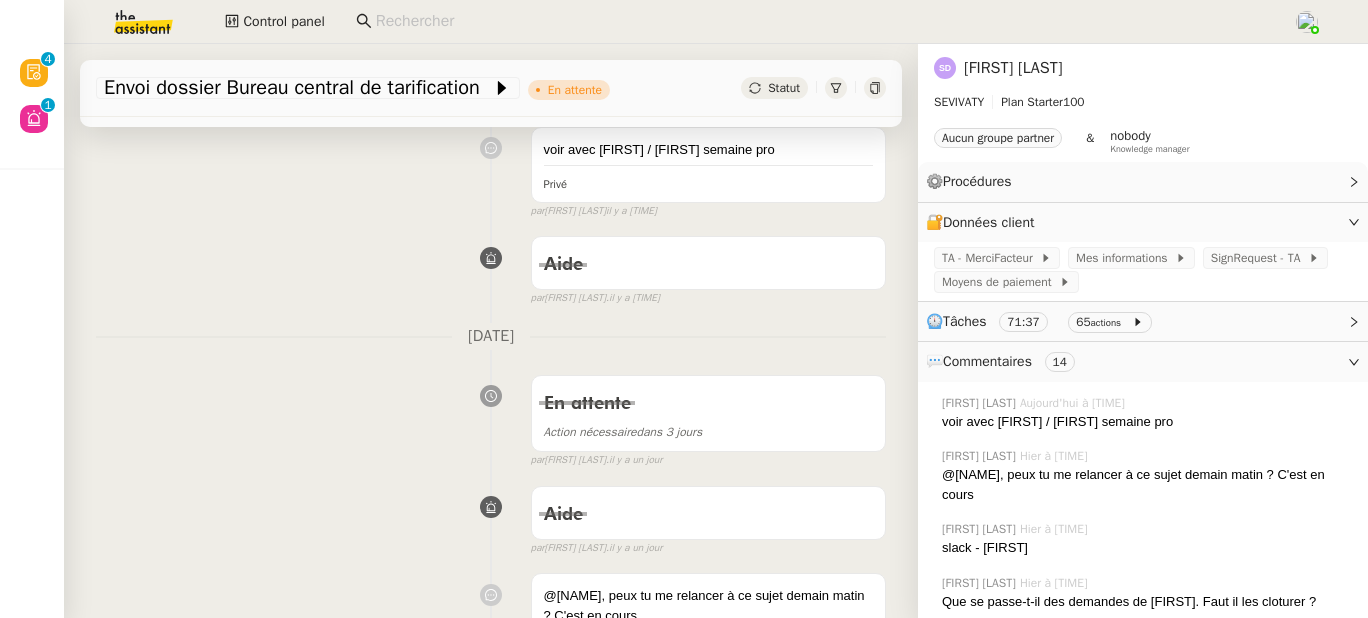 click 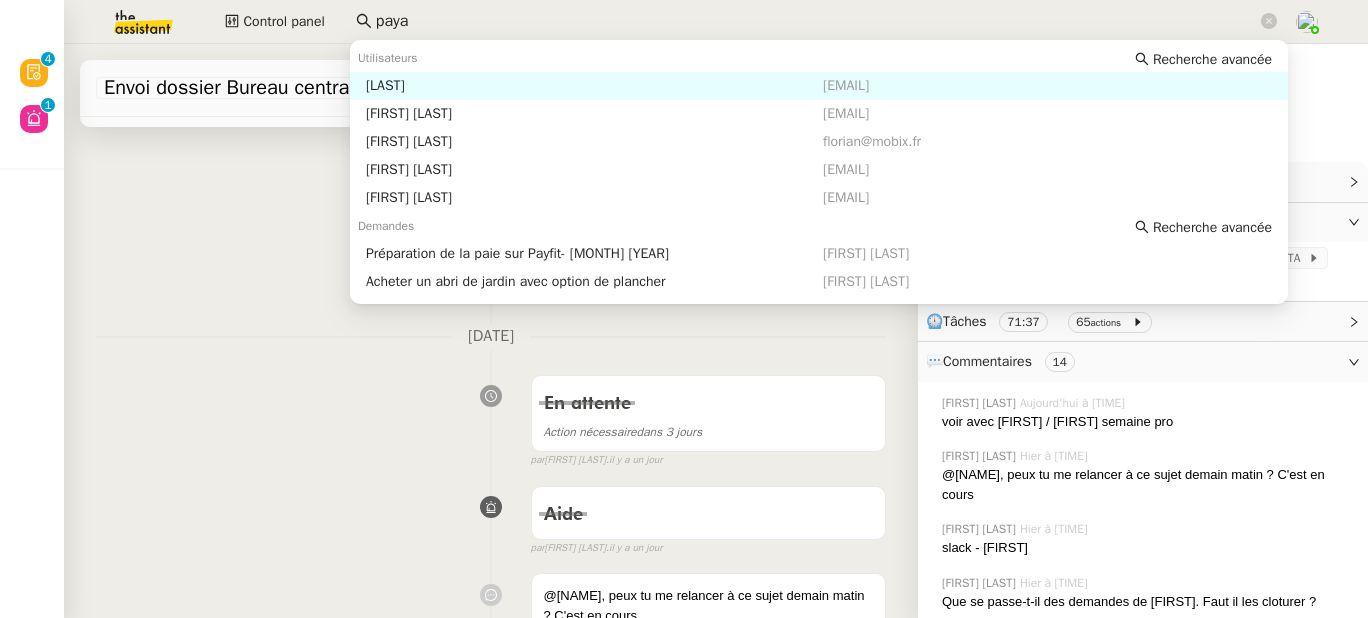 click on "Maxime PAYA" at bounding box center [594, 86] 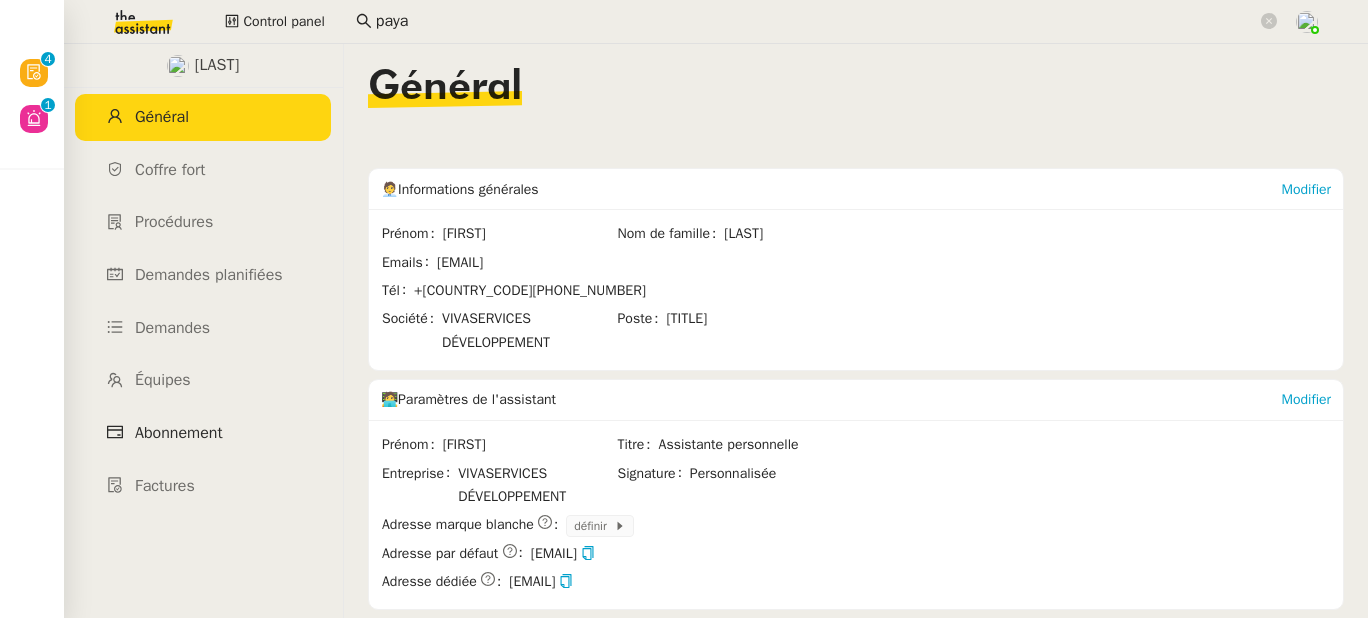 click on "Abonnement" 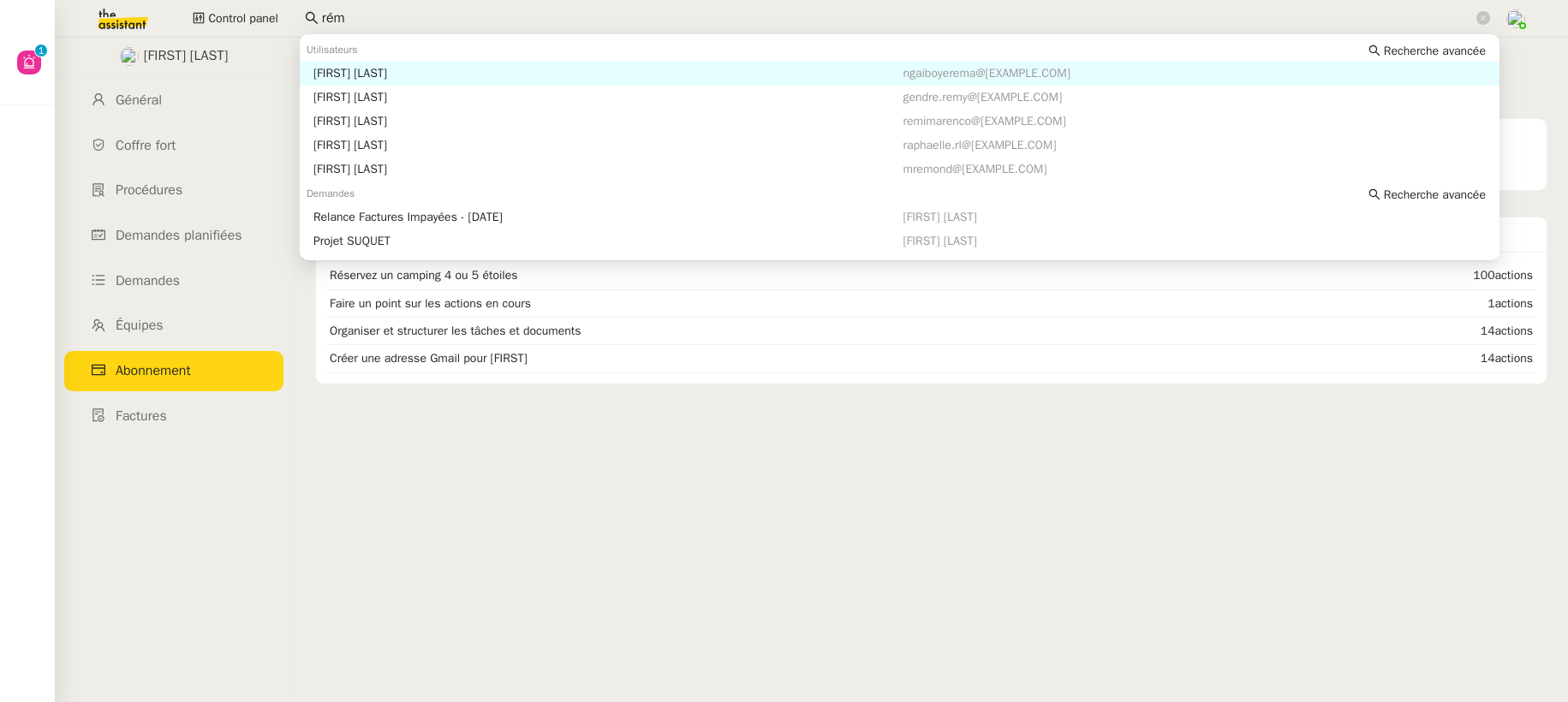 scroll, scrollTop: 0, scrollLeft: 0, axis: both 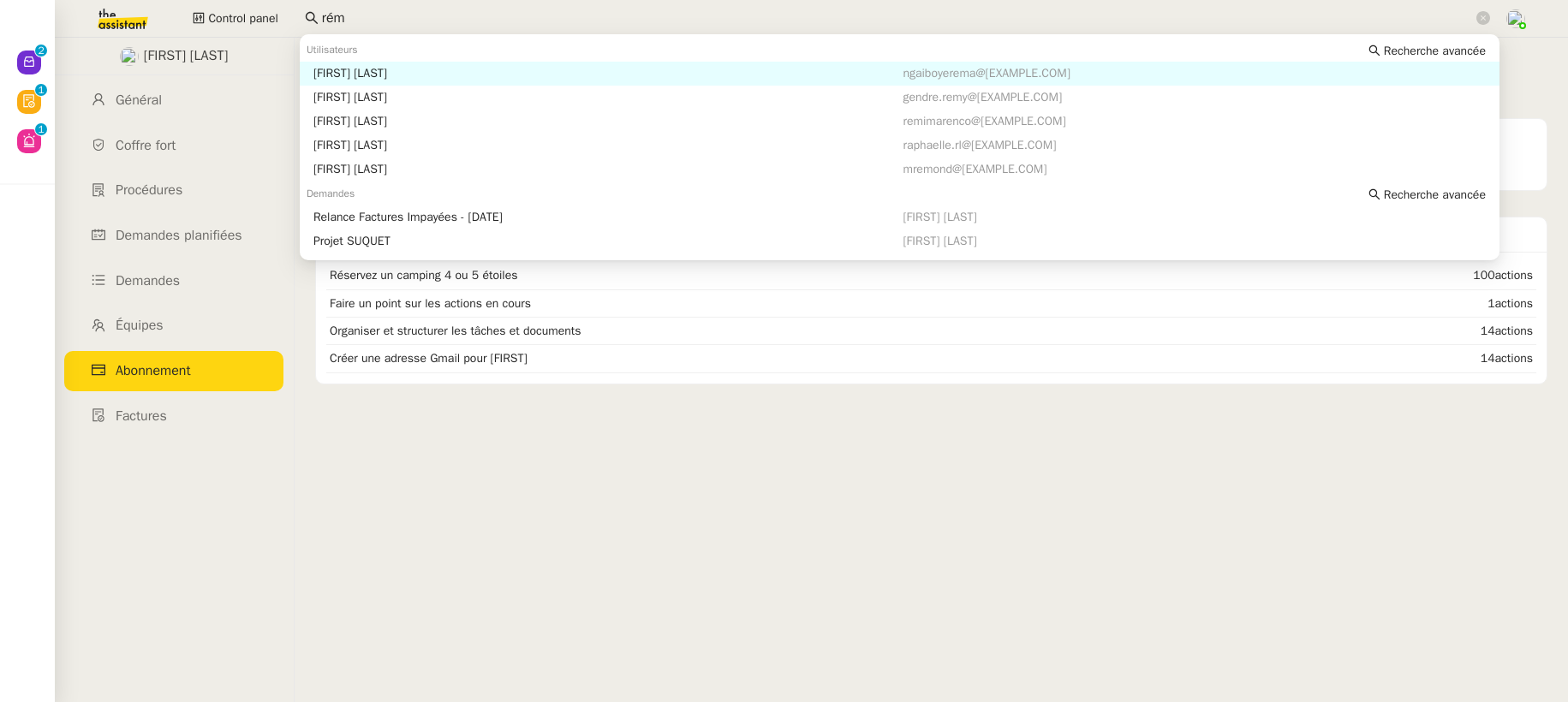 click on "rém" 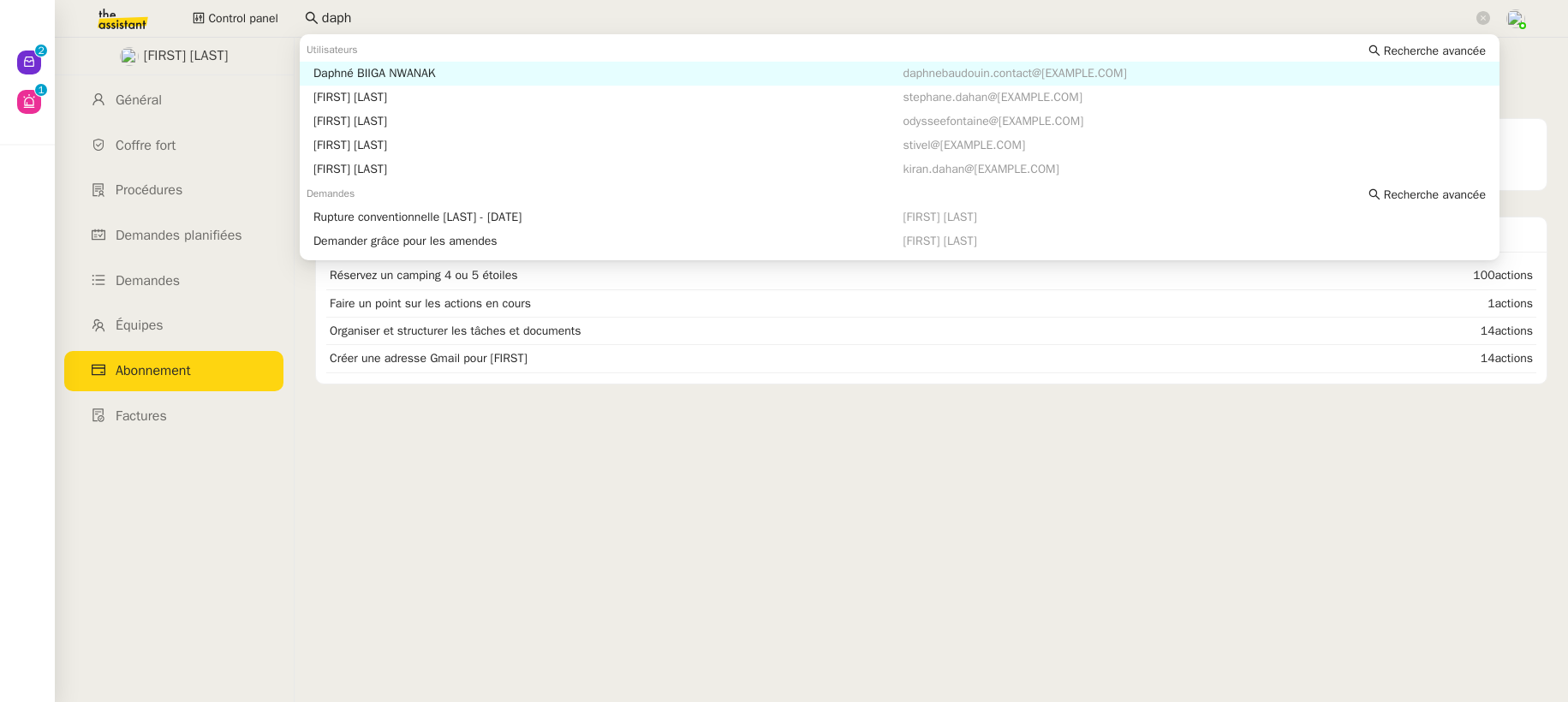 click on "Daphné BIIGA NWANAK" at bounding box center (608, 74) 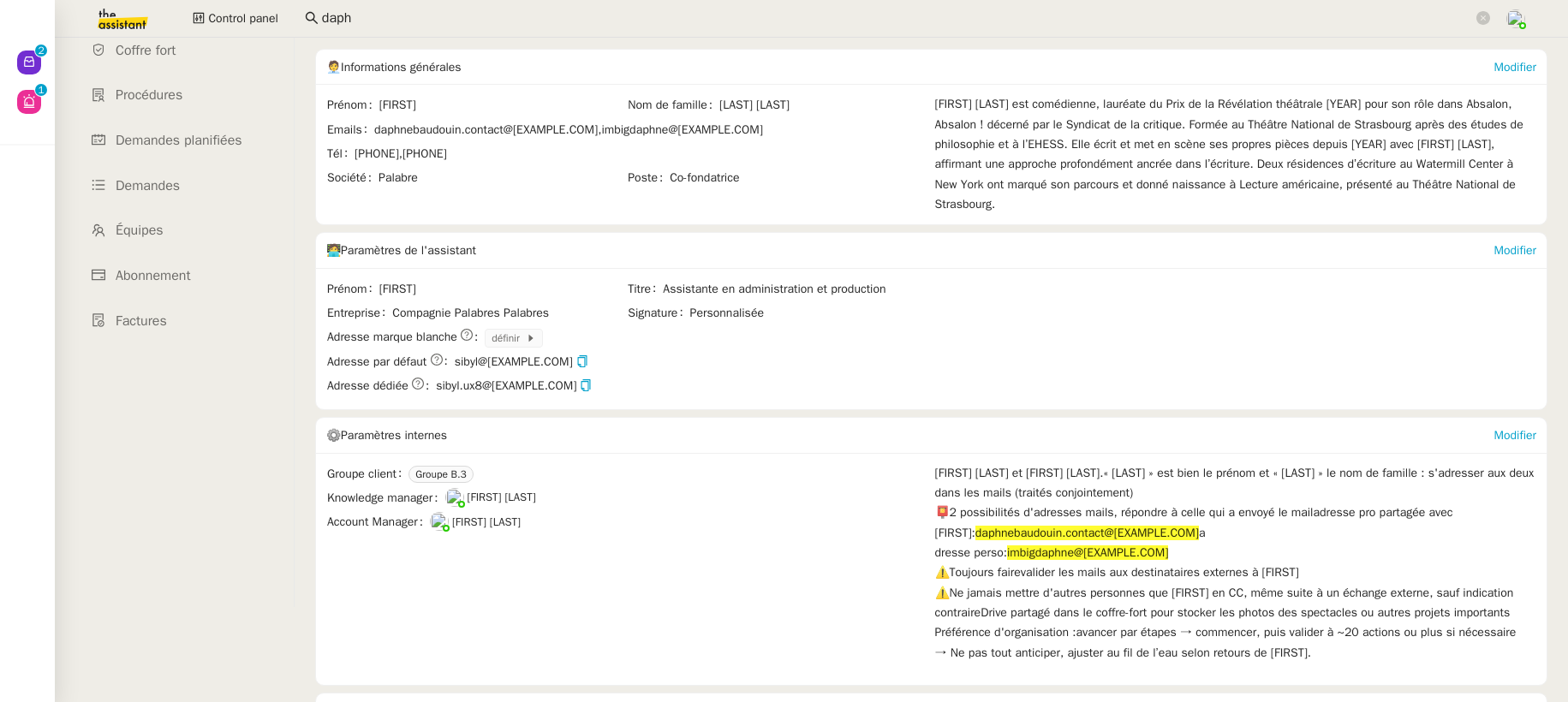 scroll, scrollTop: 217, scrollLeft: 0, axis: vertical 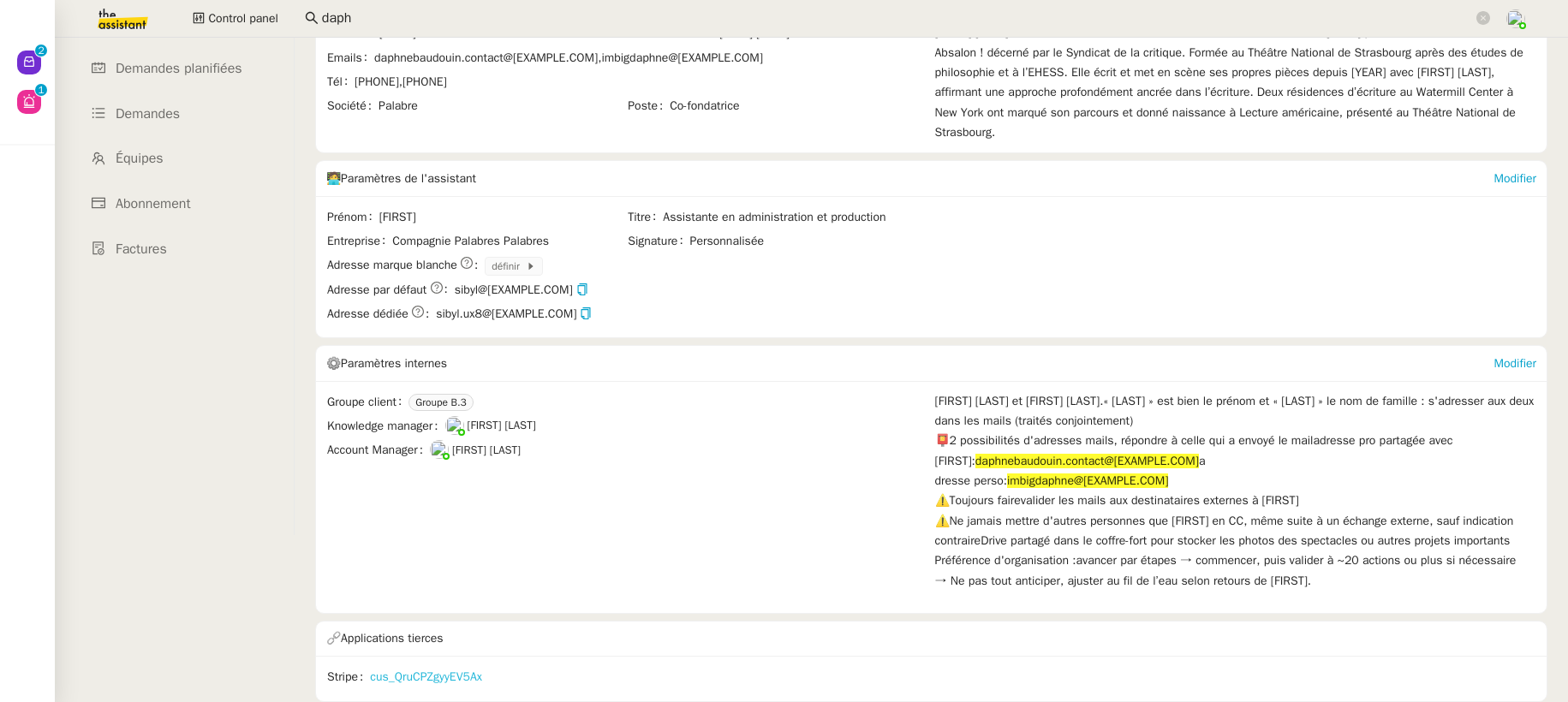 click on "cus_QruCPZgyyEV5Ax" 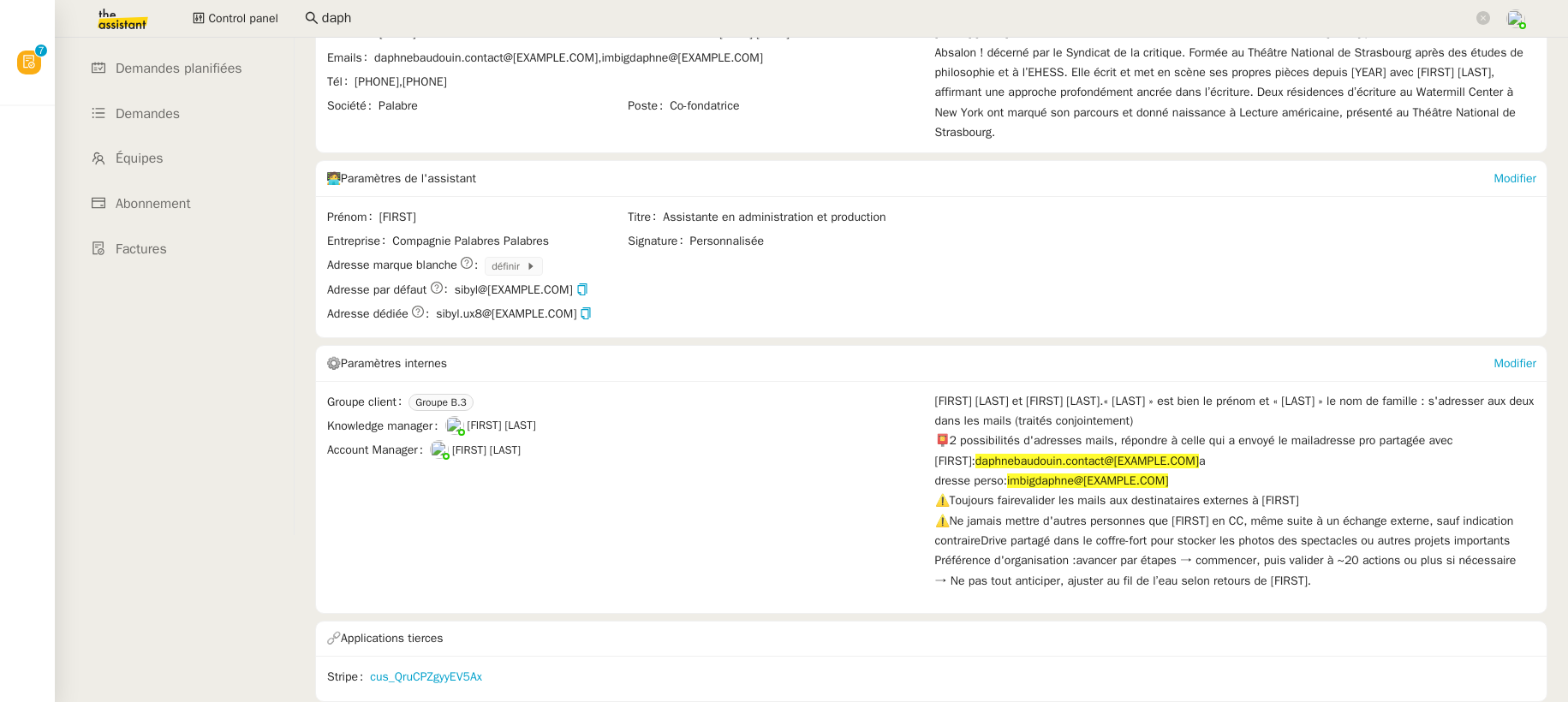 click on "daph" 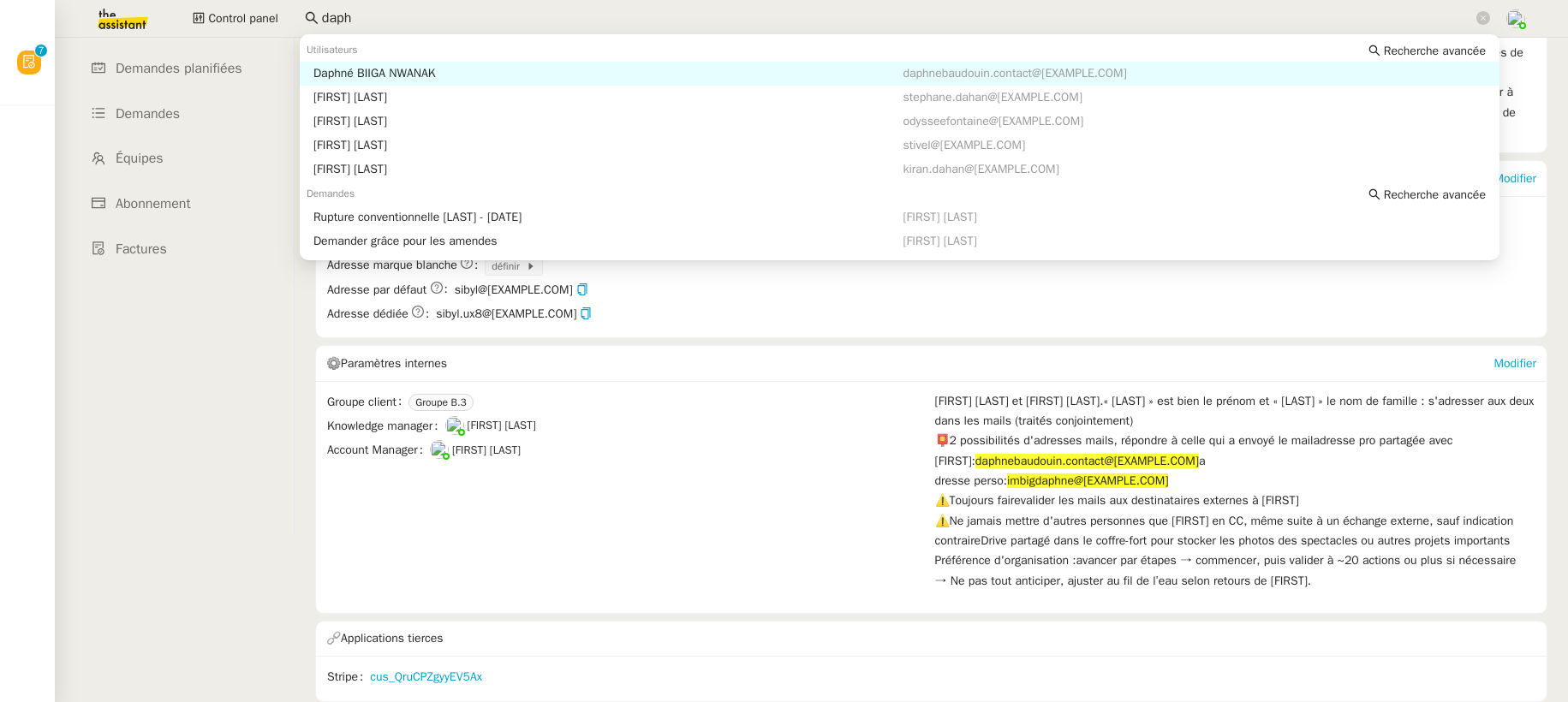 click on "Daphné BIIGA NWANAK" at bounding box center (608, 74) 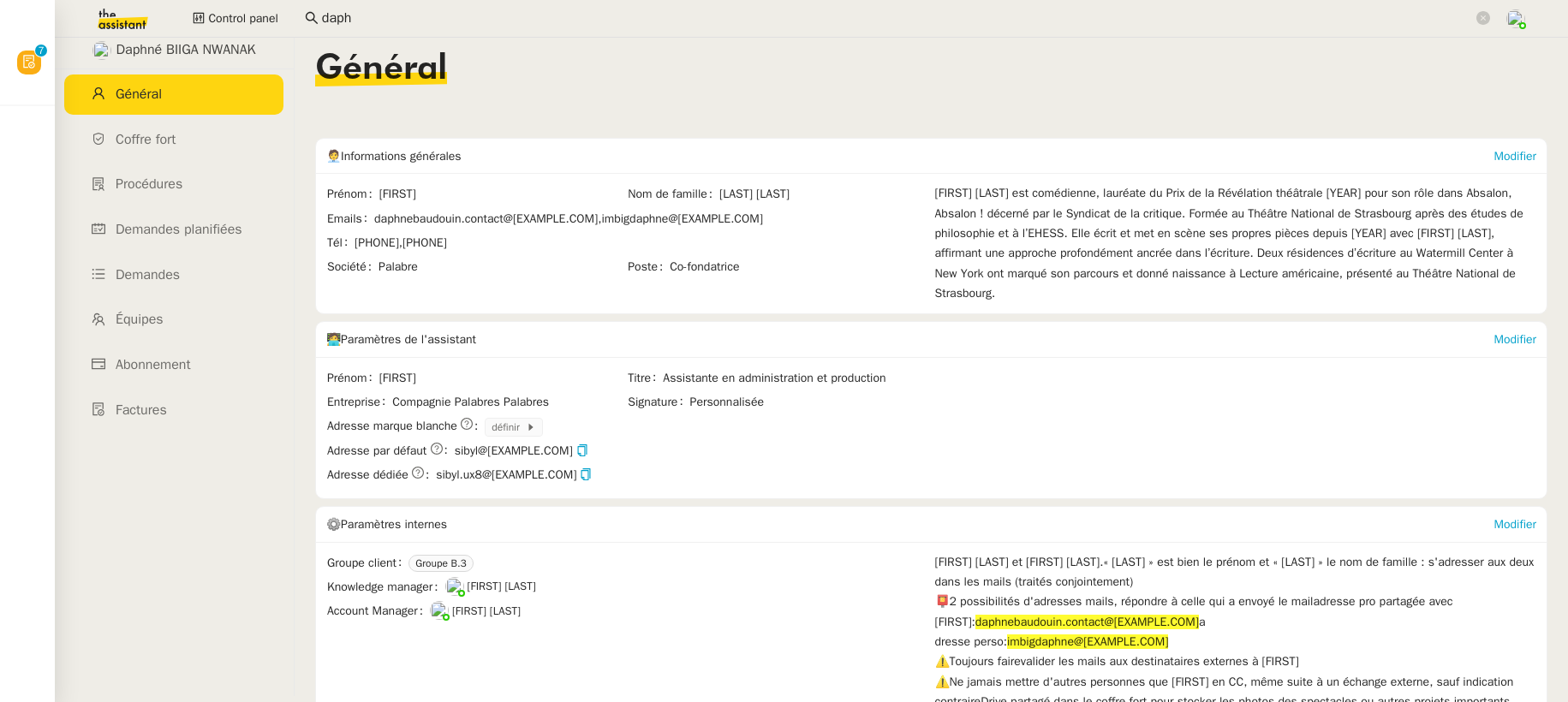 scroll, scrollTop: 0, scrollLeft: 0, axis: both 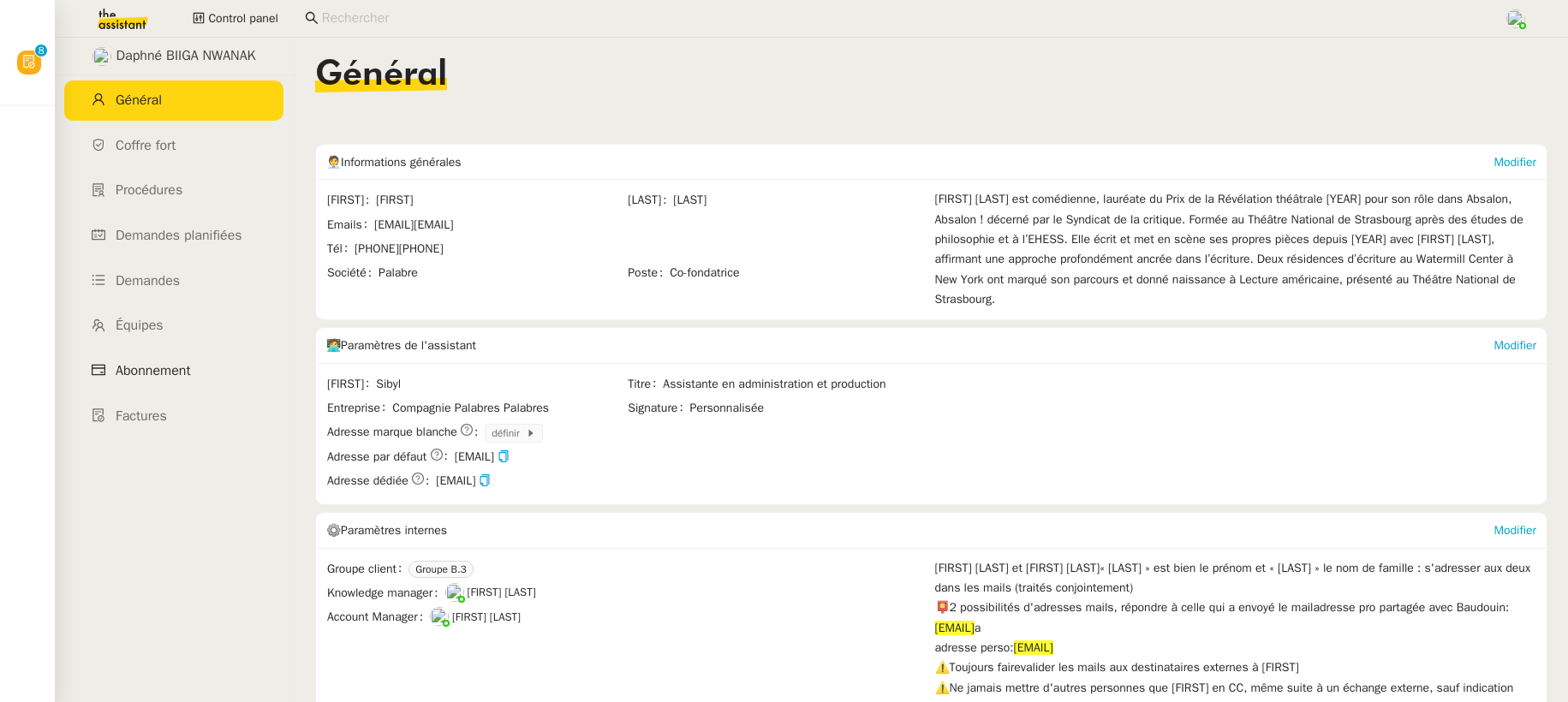 click on "Abonnement" 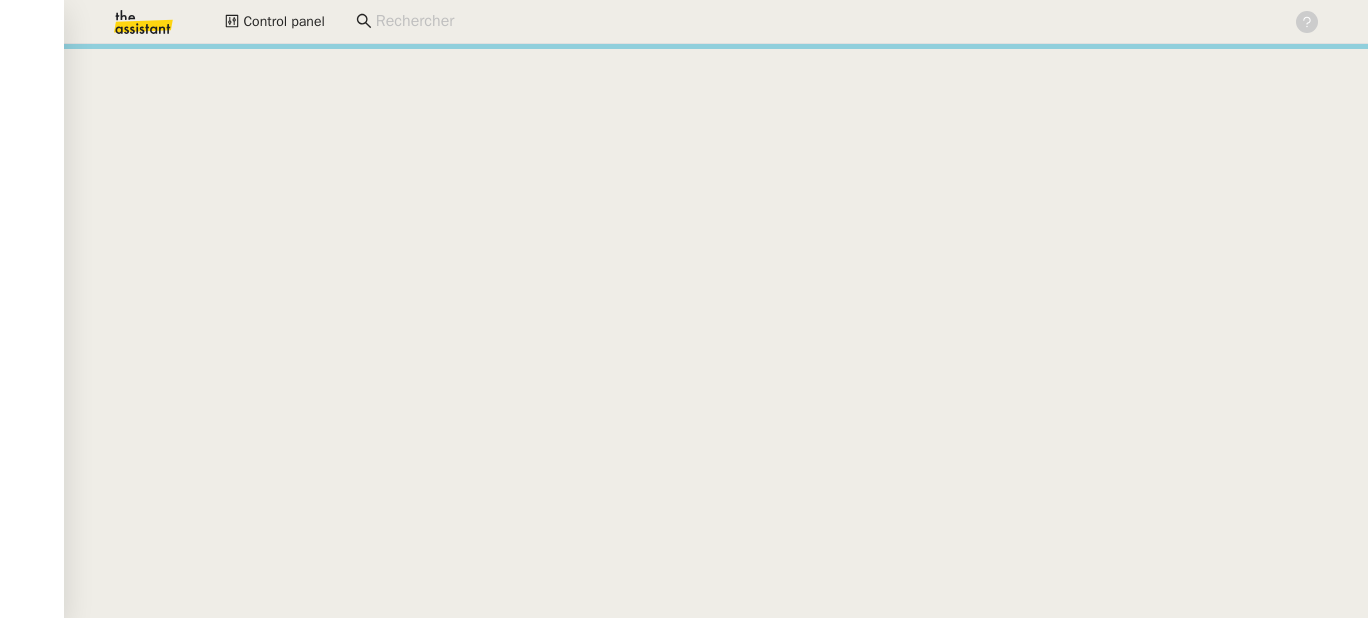 scroll, scrollTop: 0, scrollLeft: 0, axis: both 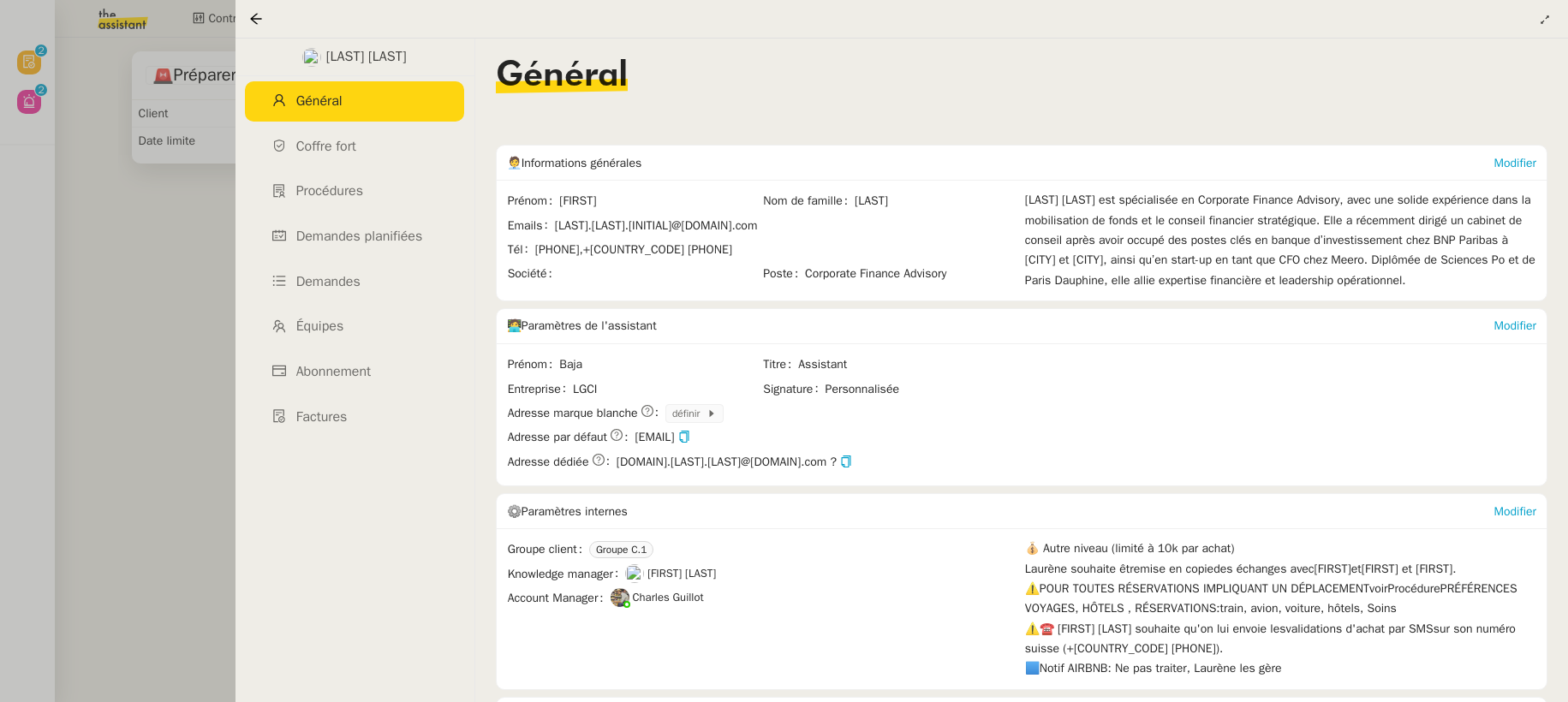 click 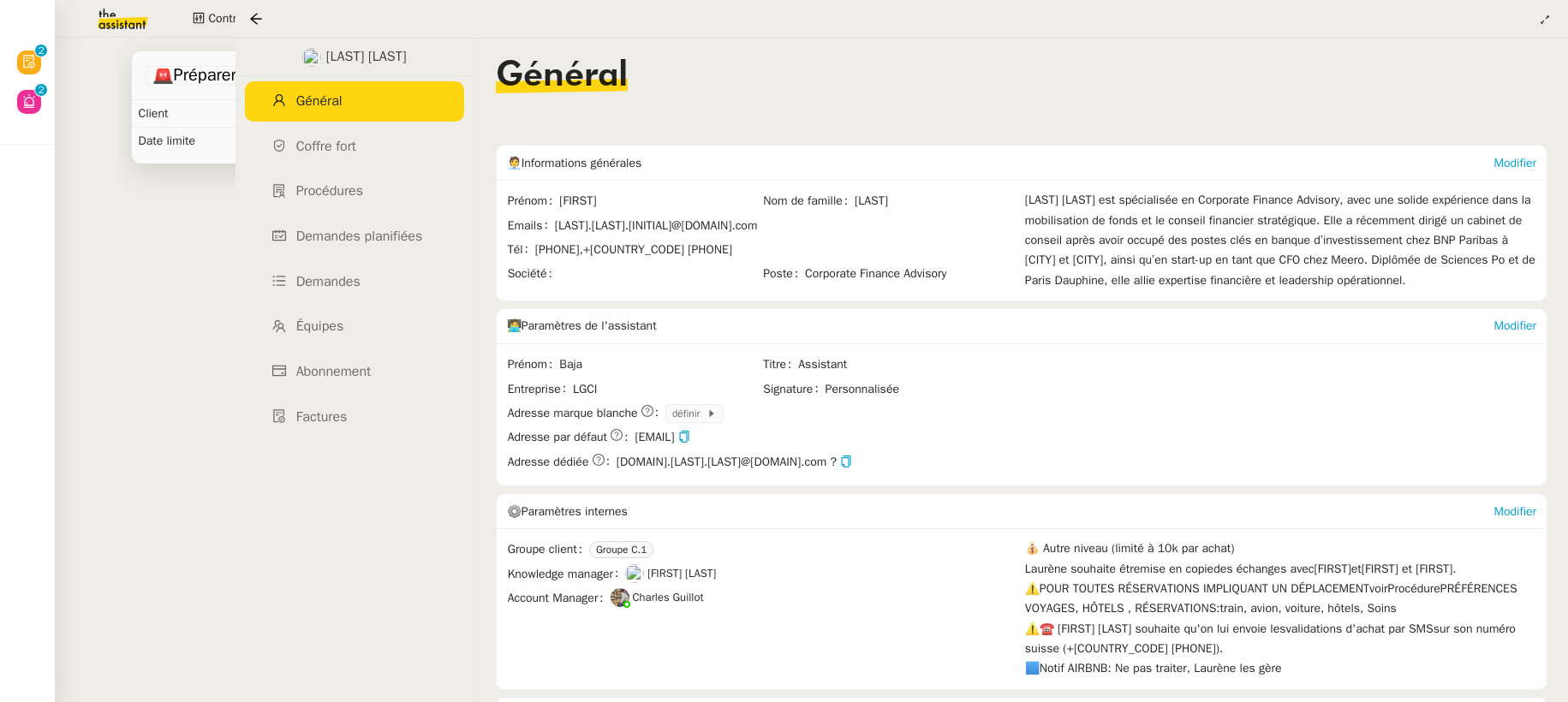 scroll, scrollTop: 0, scrollLeft: 0, axis: both 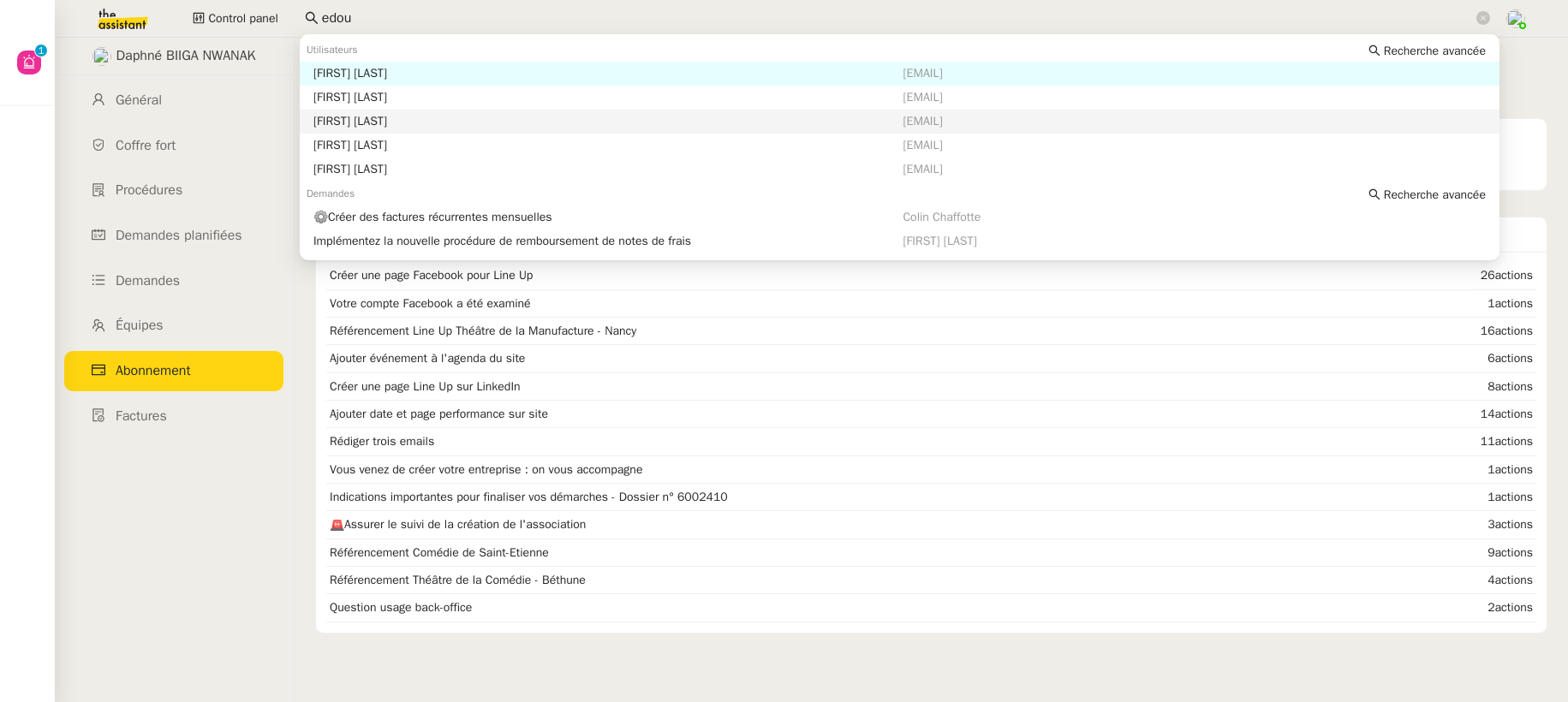 click on "[FIRST] [LAST]" at bounding box center [608, 122] 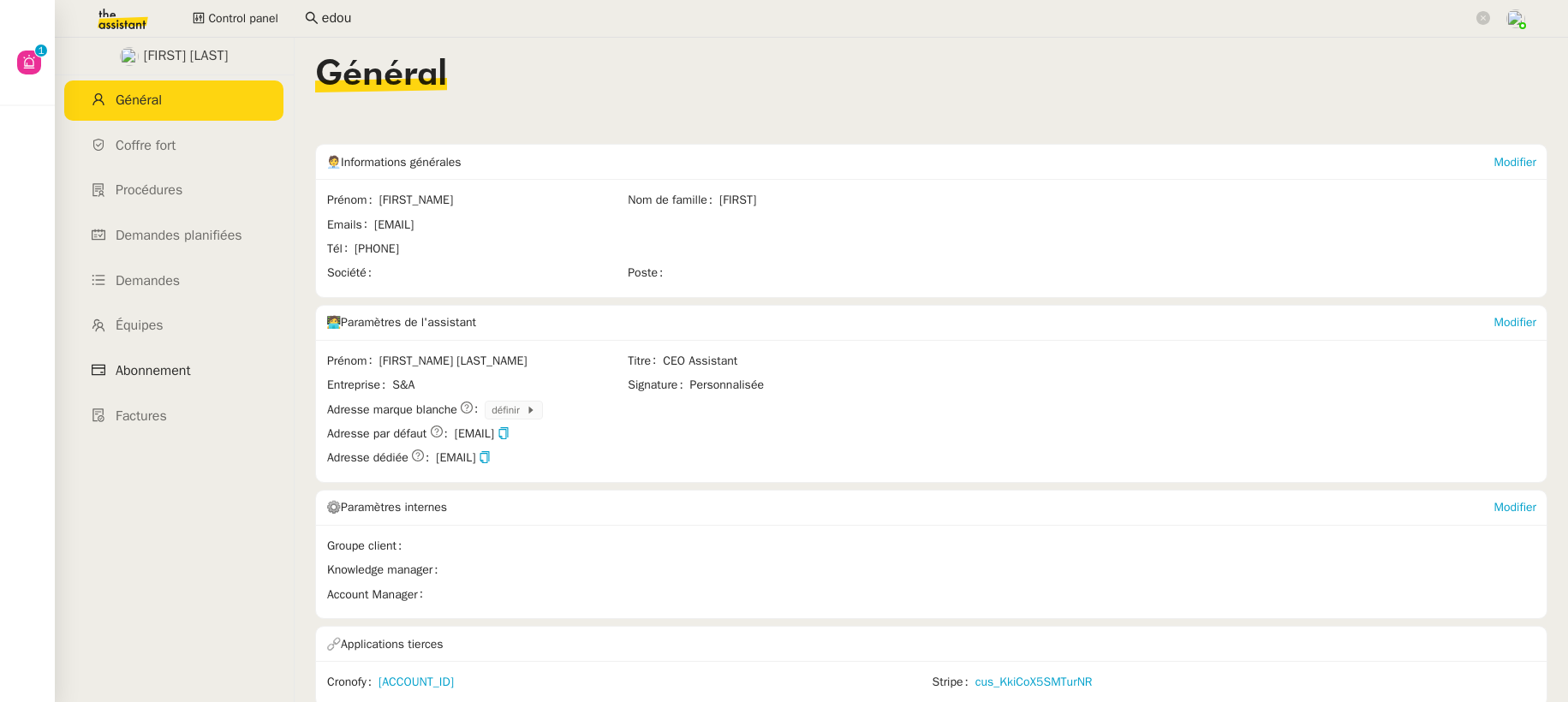 click on "Abonnement" 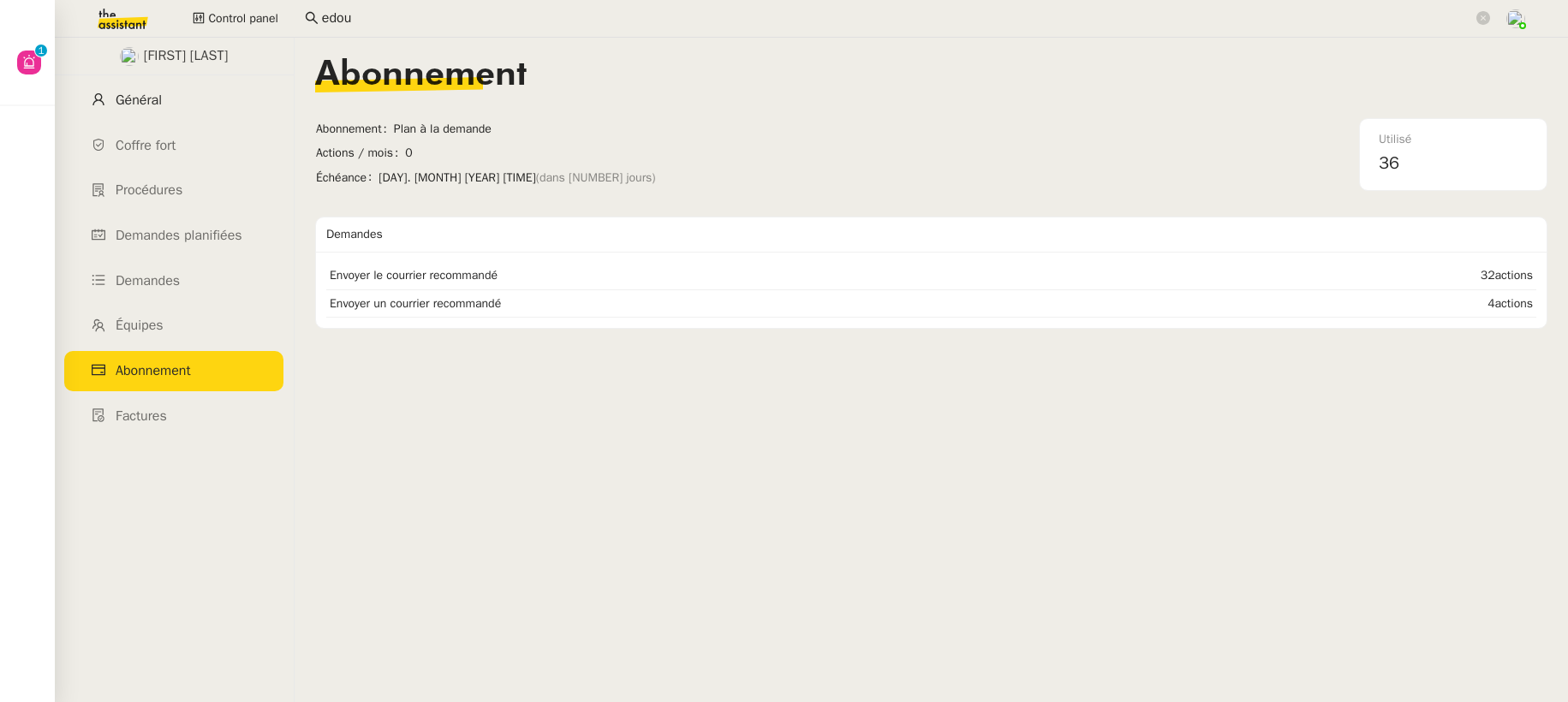 click on "Général" 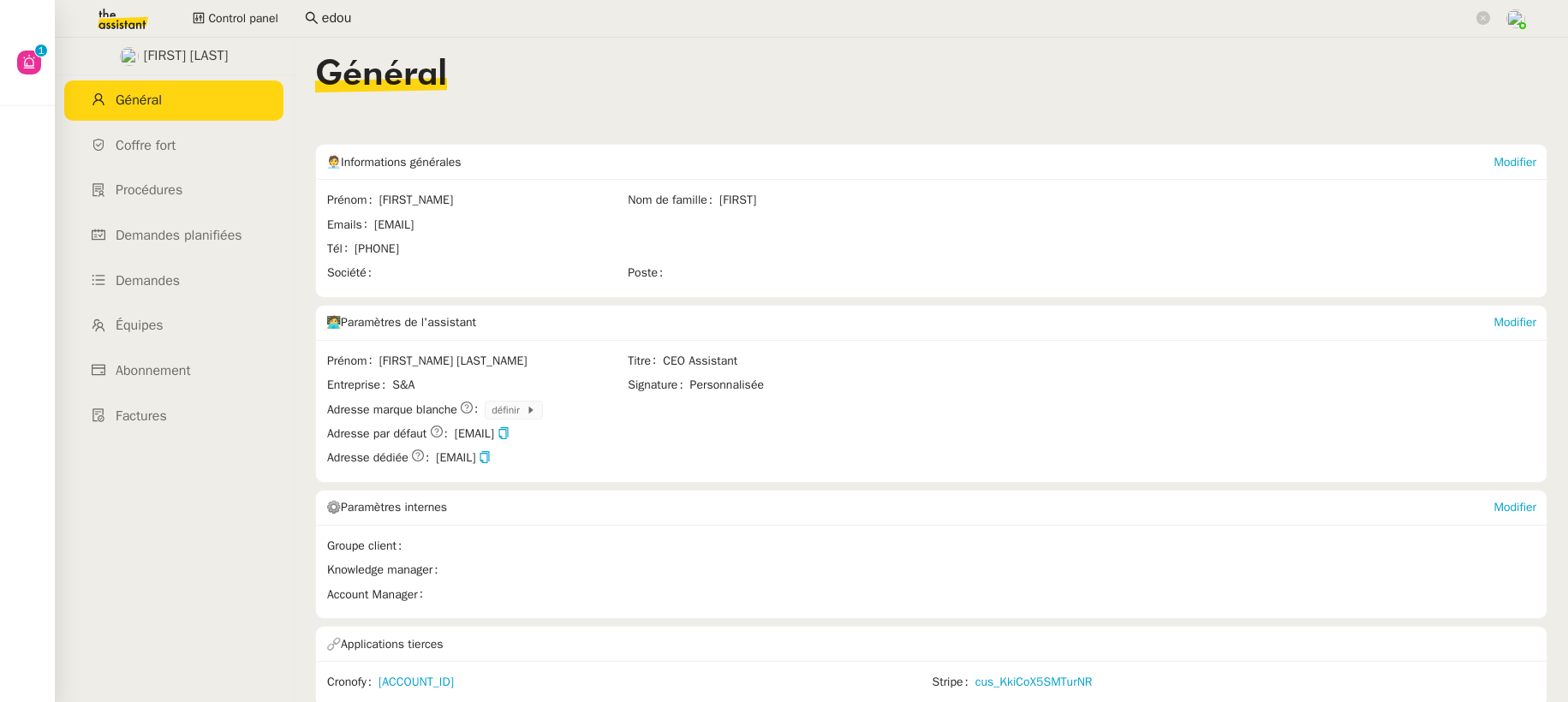 scroll, scrollTop: 15, scrollLeft: 0, axis: vertical 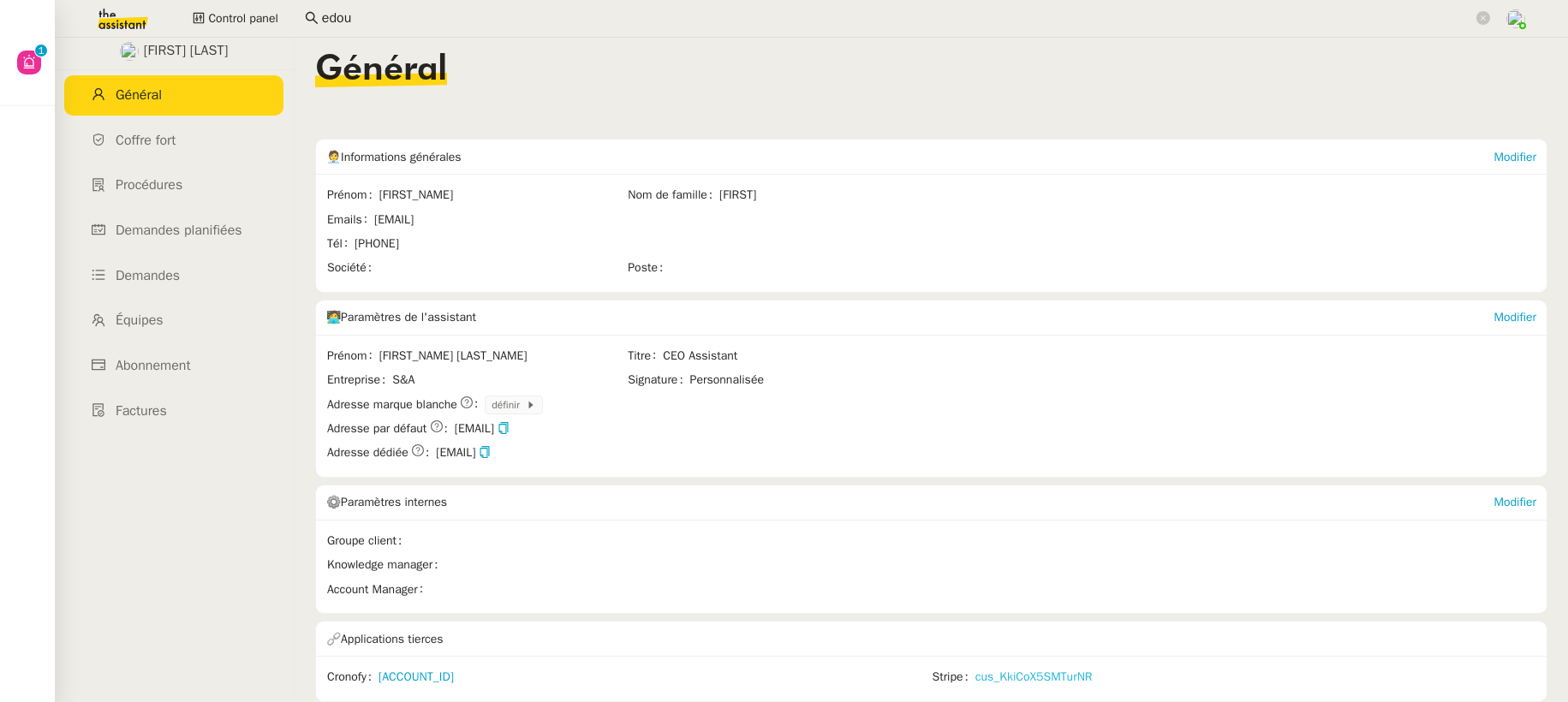 click on "cus_KkiCoX5SMTurNR" 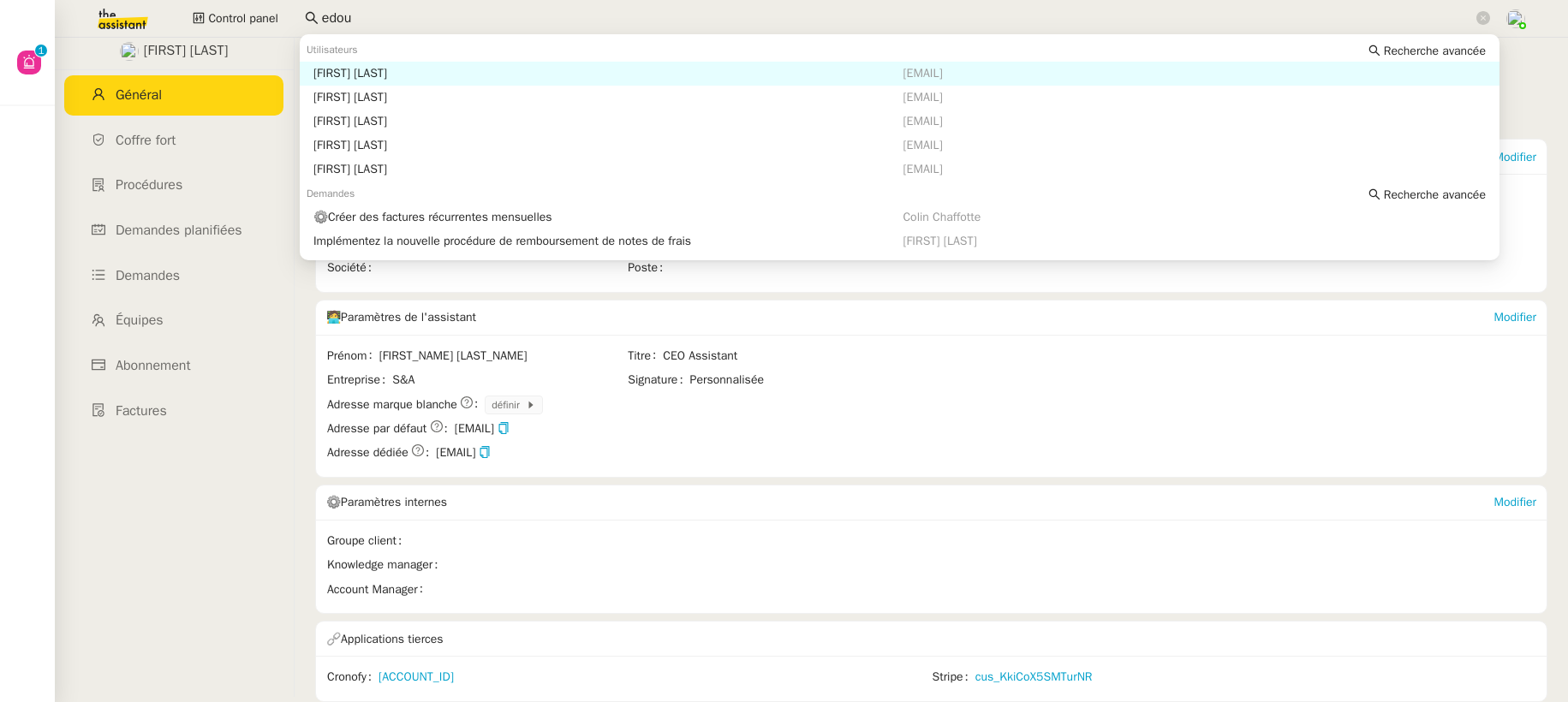 drag, startPoint x: 405, startPoint y: 17, endPoint x: 313, endPoint y: 17, distance: 92 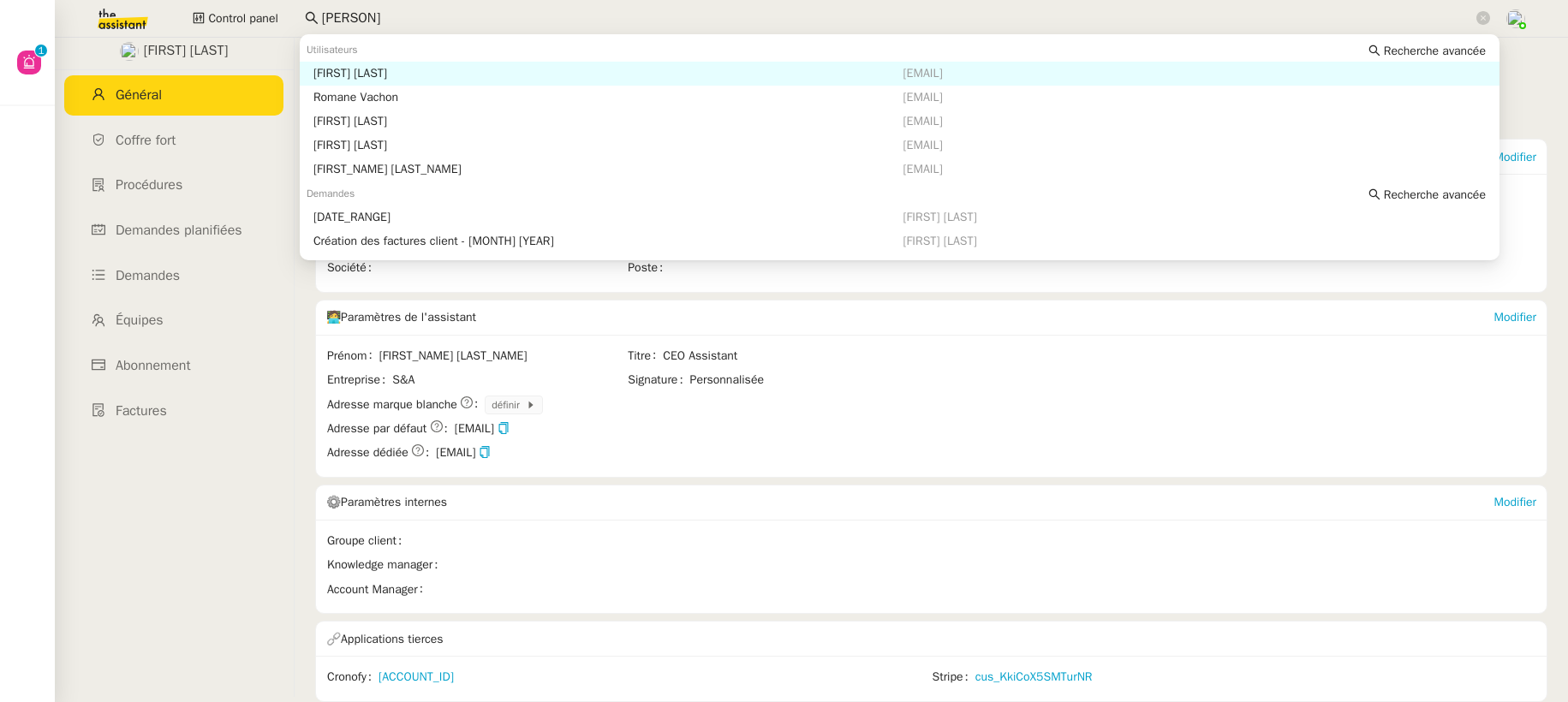 click on "[FIRST] [LAST]" at bounding box center [608, 74] 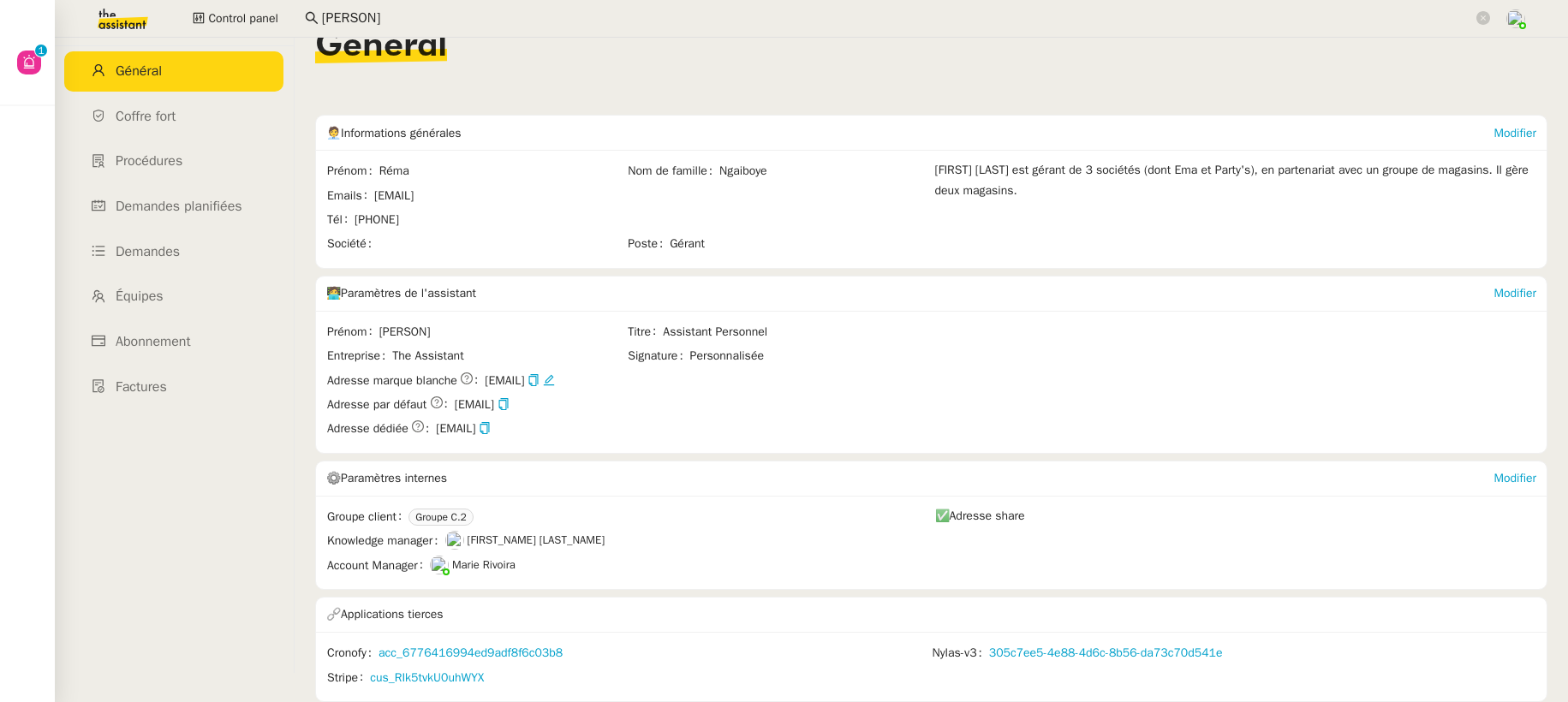 scroll, scrollTop: 39, scrollLeft: 0, axis: vertical 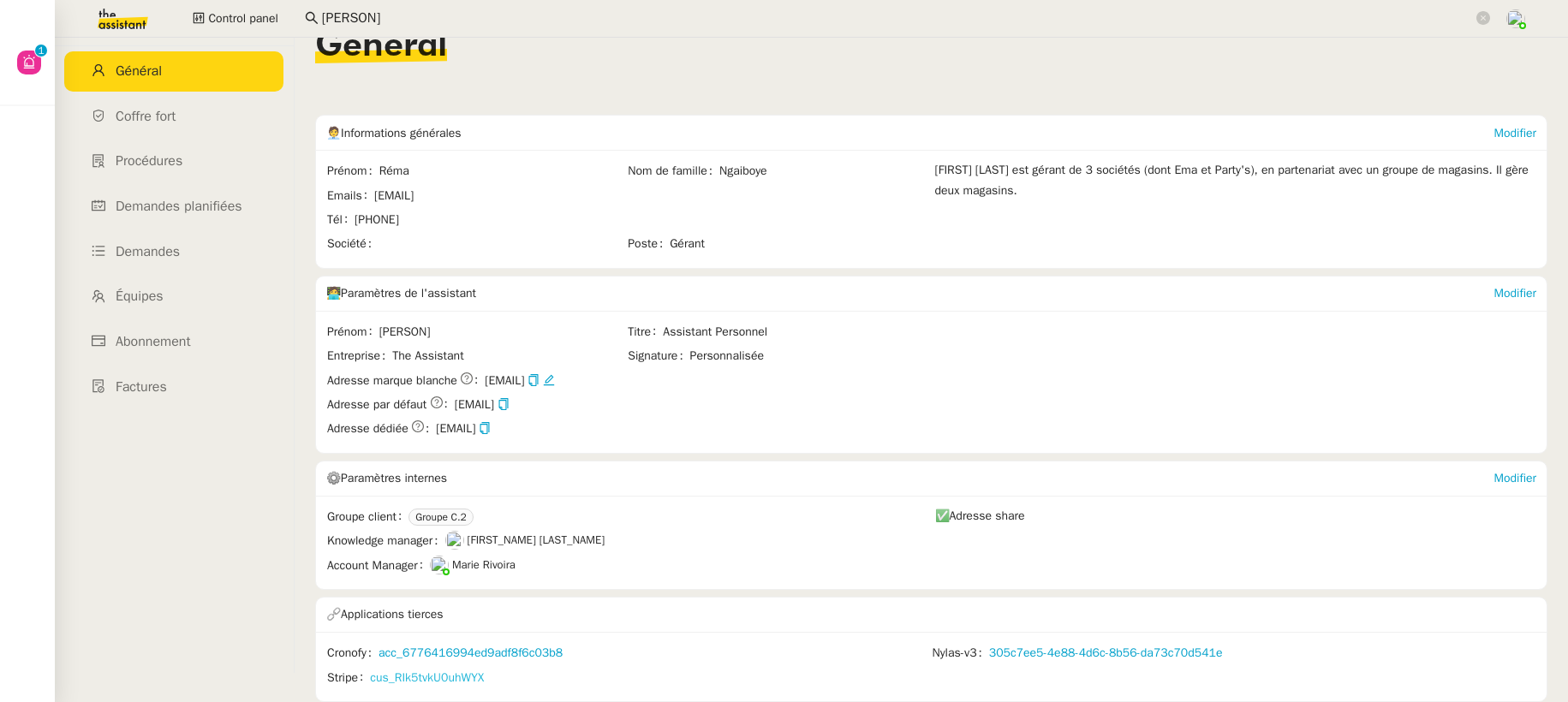 click on "cus_RIk5tvkU0uhWYX" 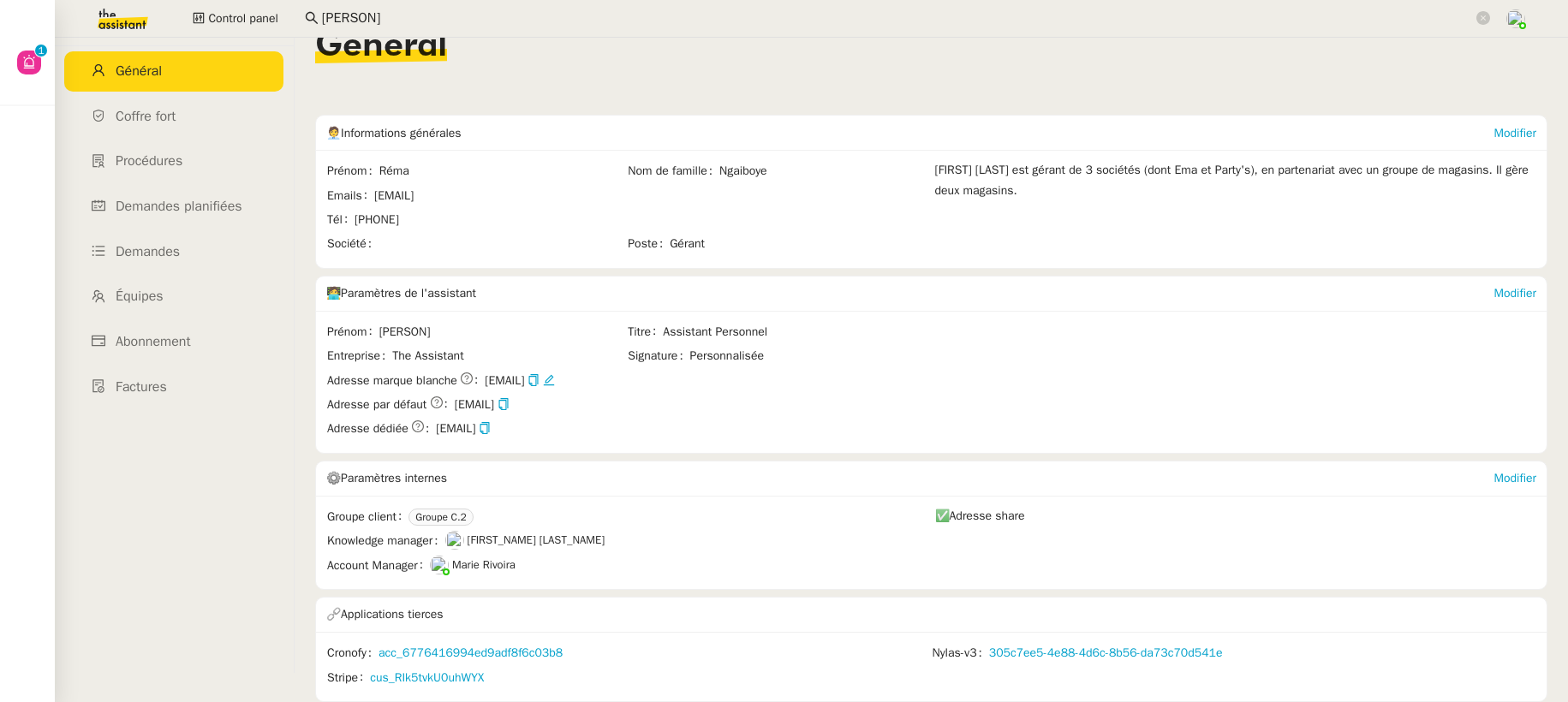 click on "[PERSON]" 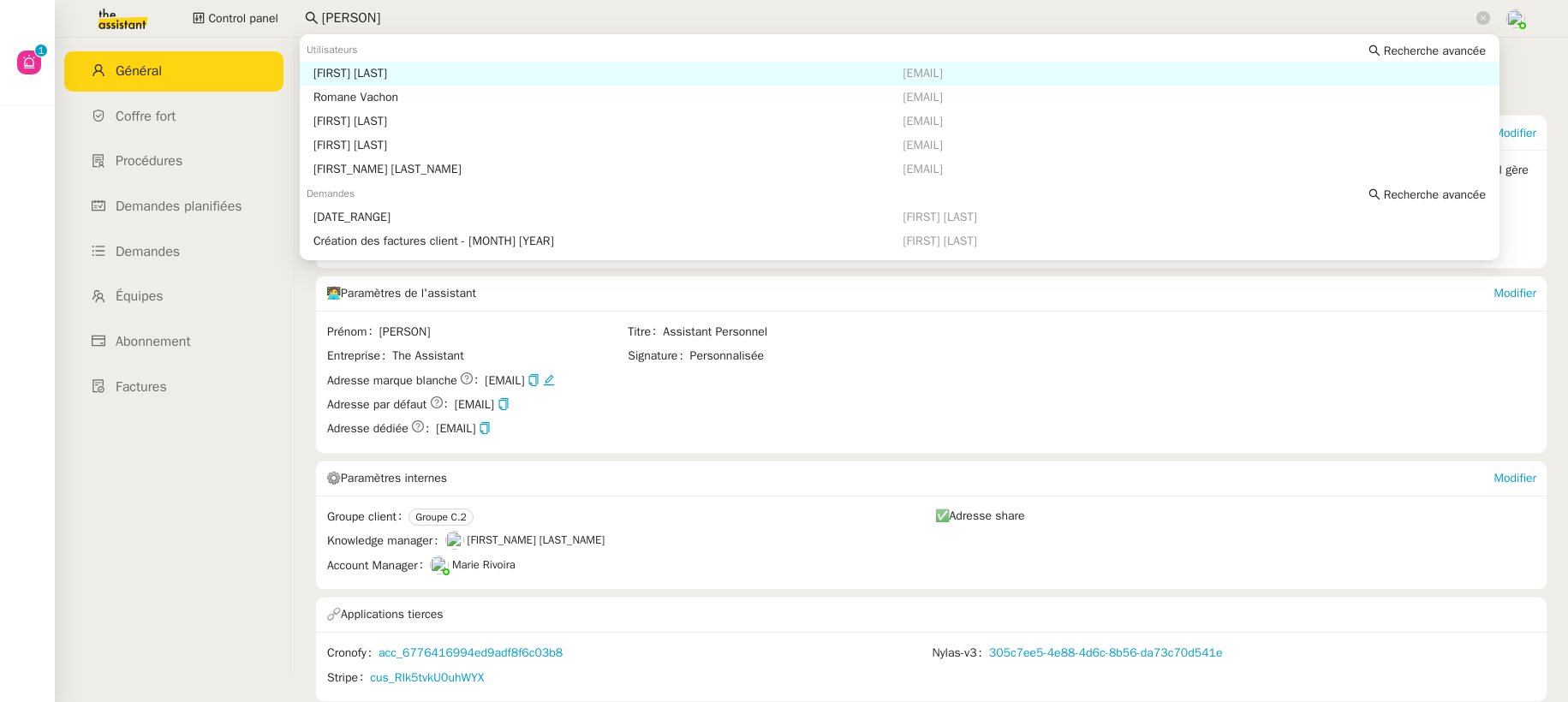 click on "[PERSON]" 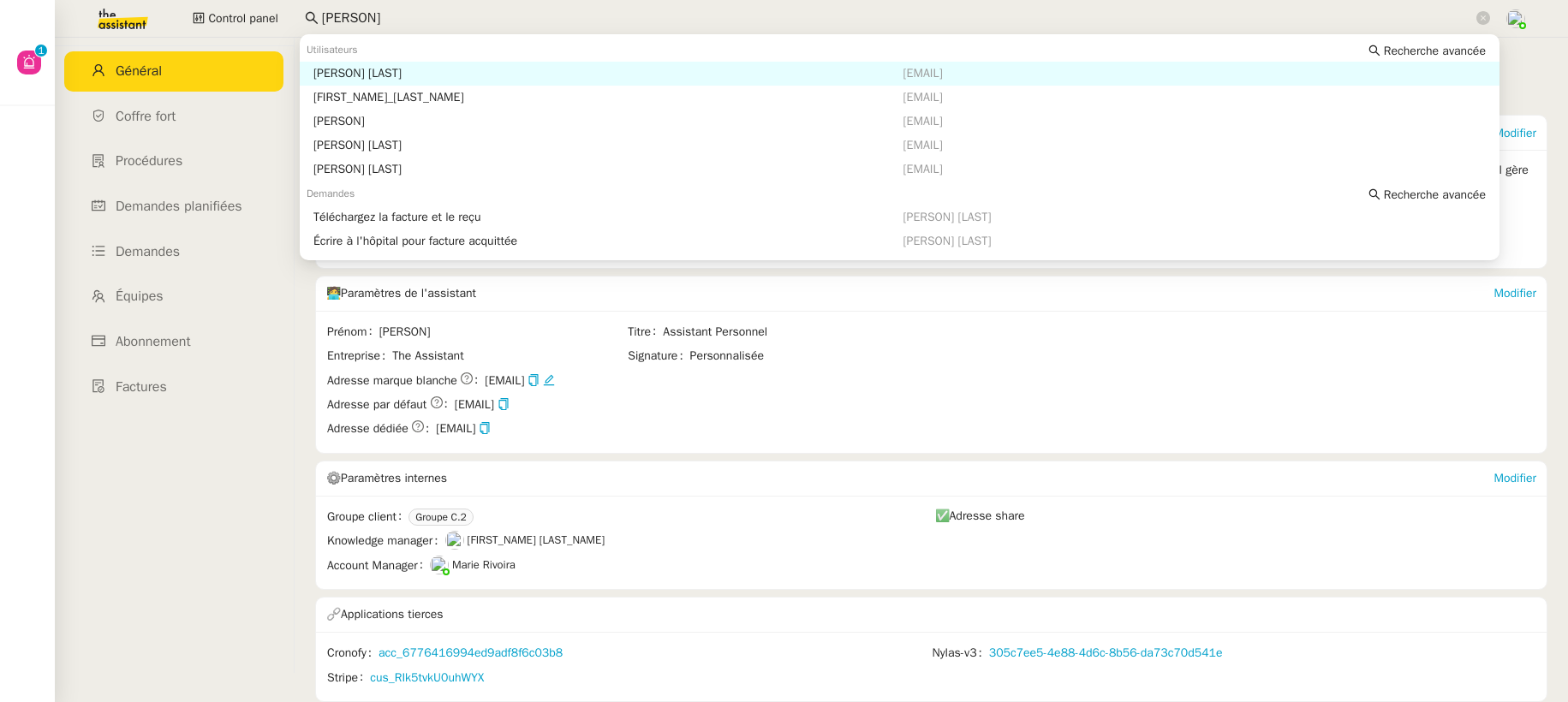 click on "[PERSON] [LAST]" at bounding box center [608, 74] 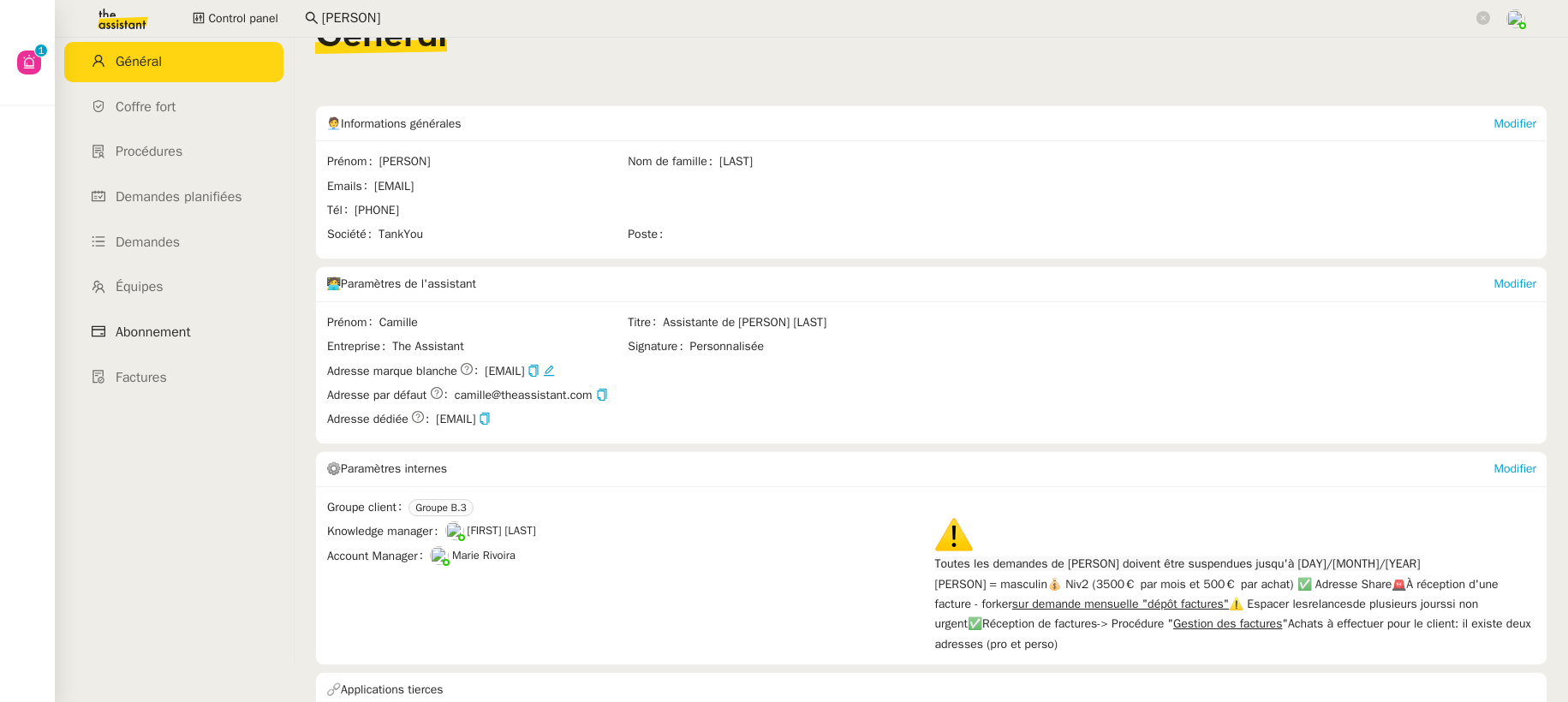click on "Abonnement" 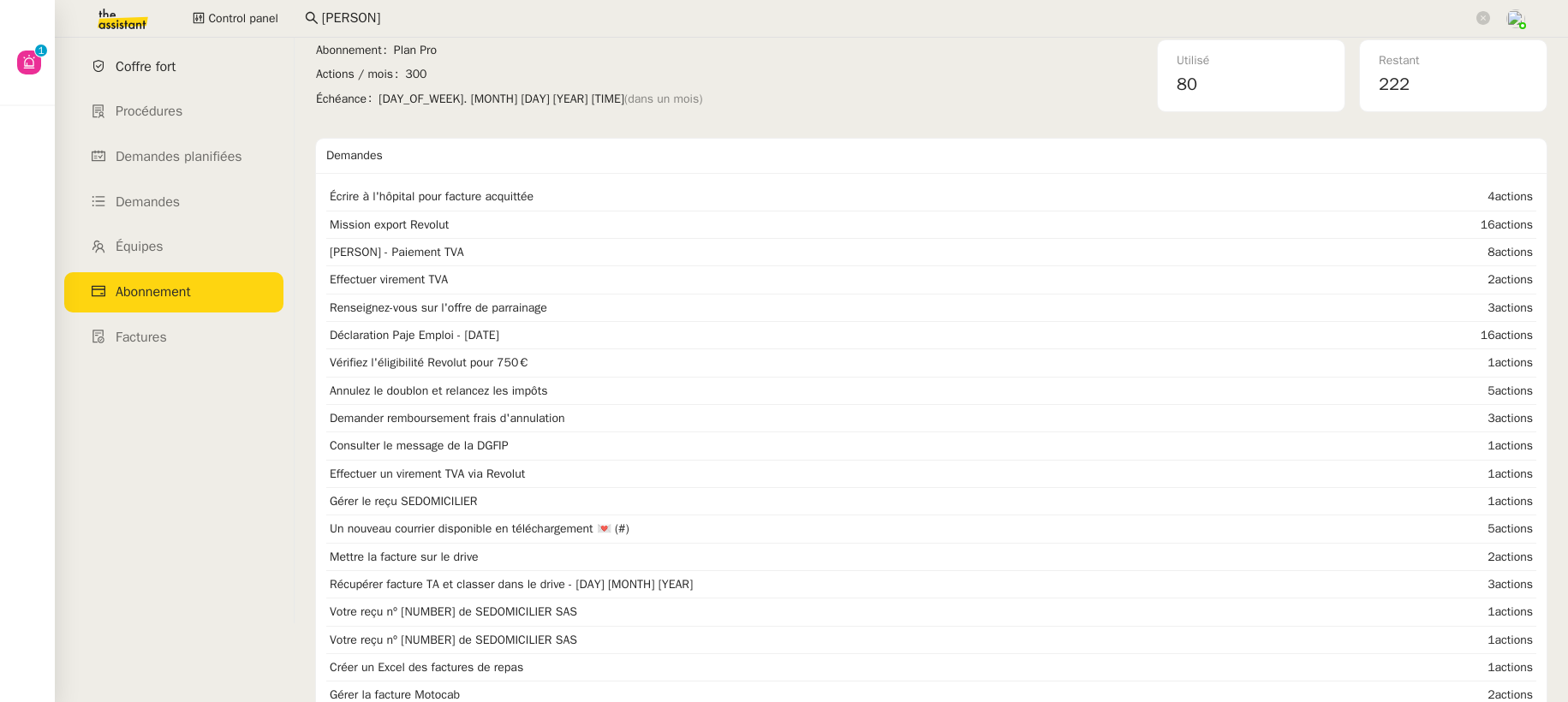scroll, scrollTop: 0, scrollLeft: 0, axis: both 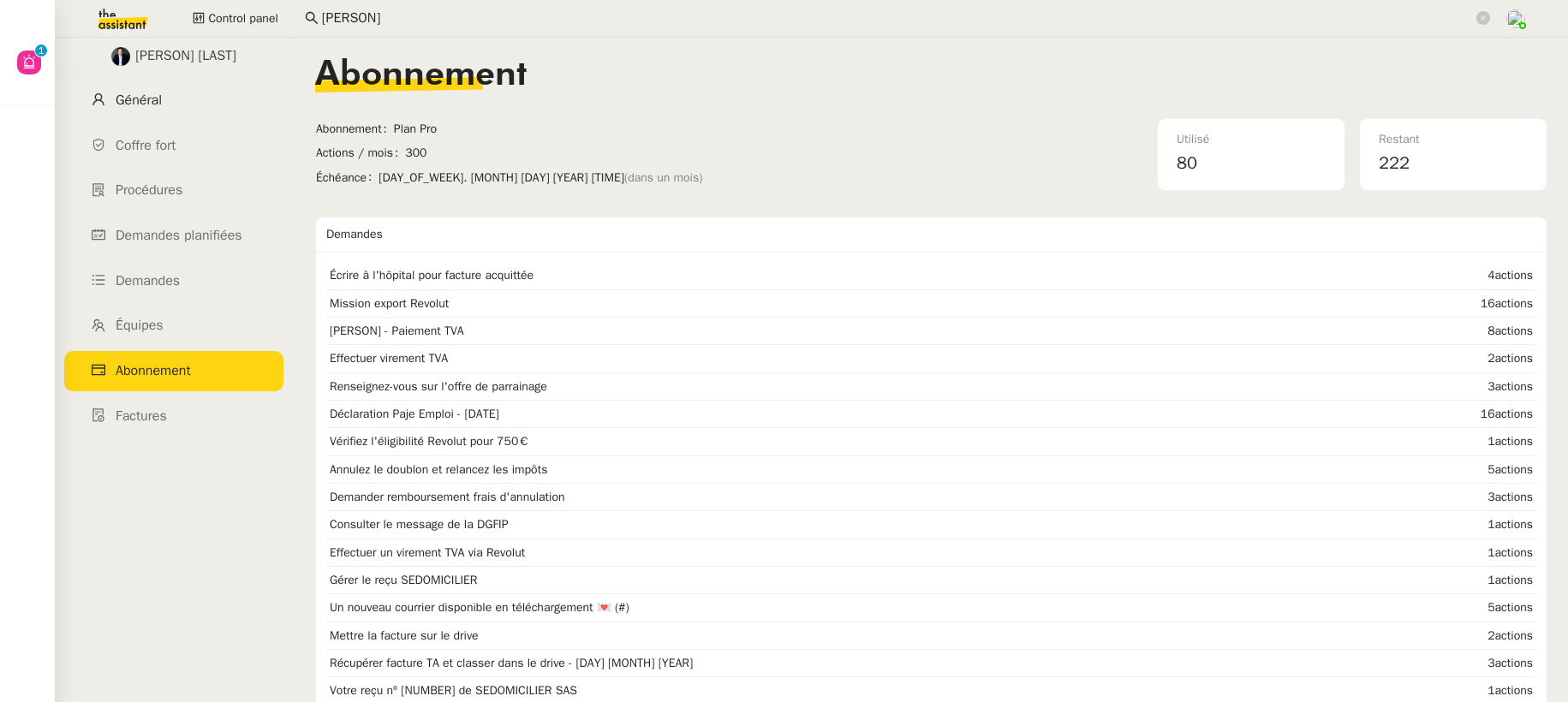 click on "Général" 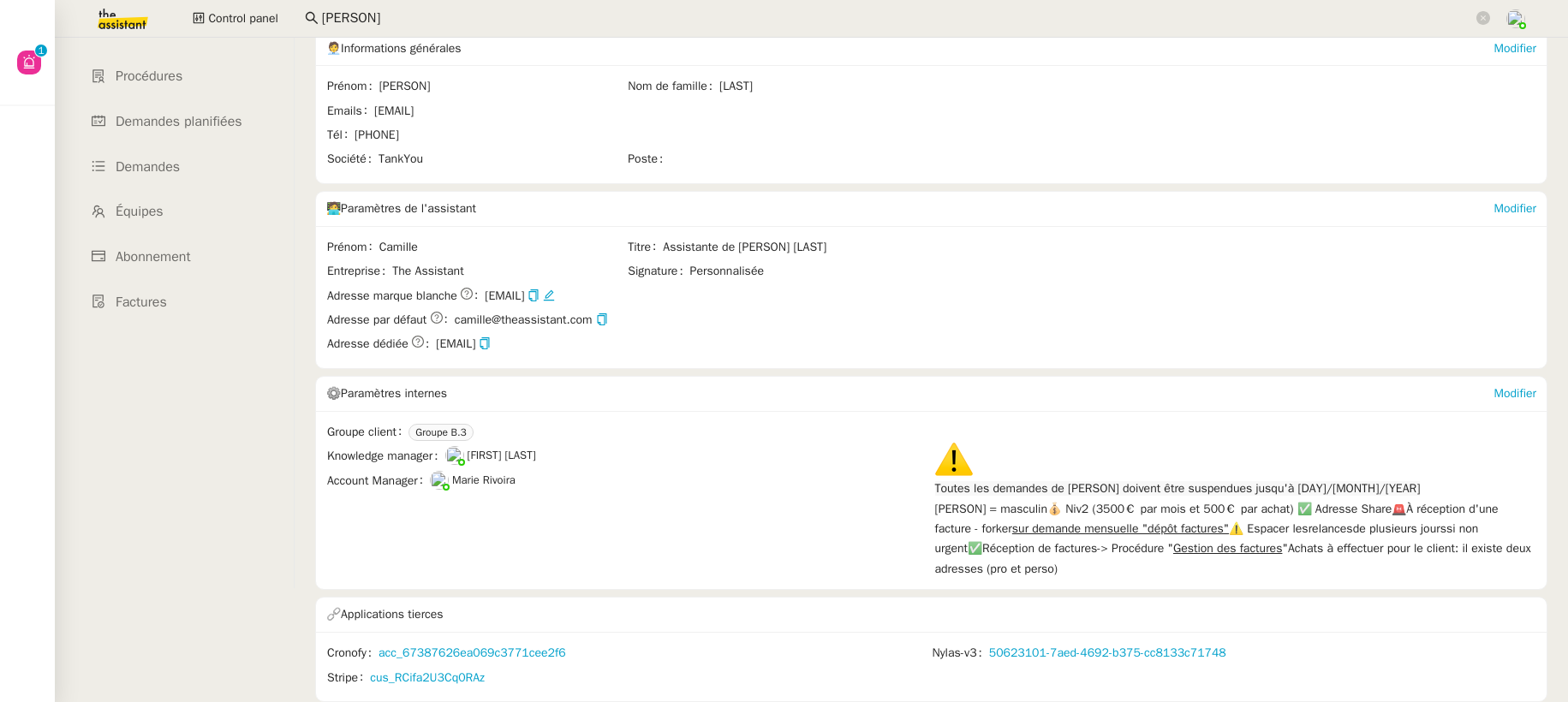 scroll, scrollTop: 123, scrollLeft: 0, axis: vertical 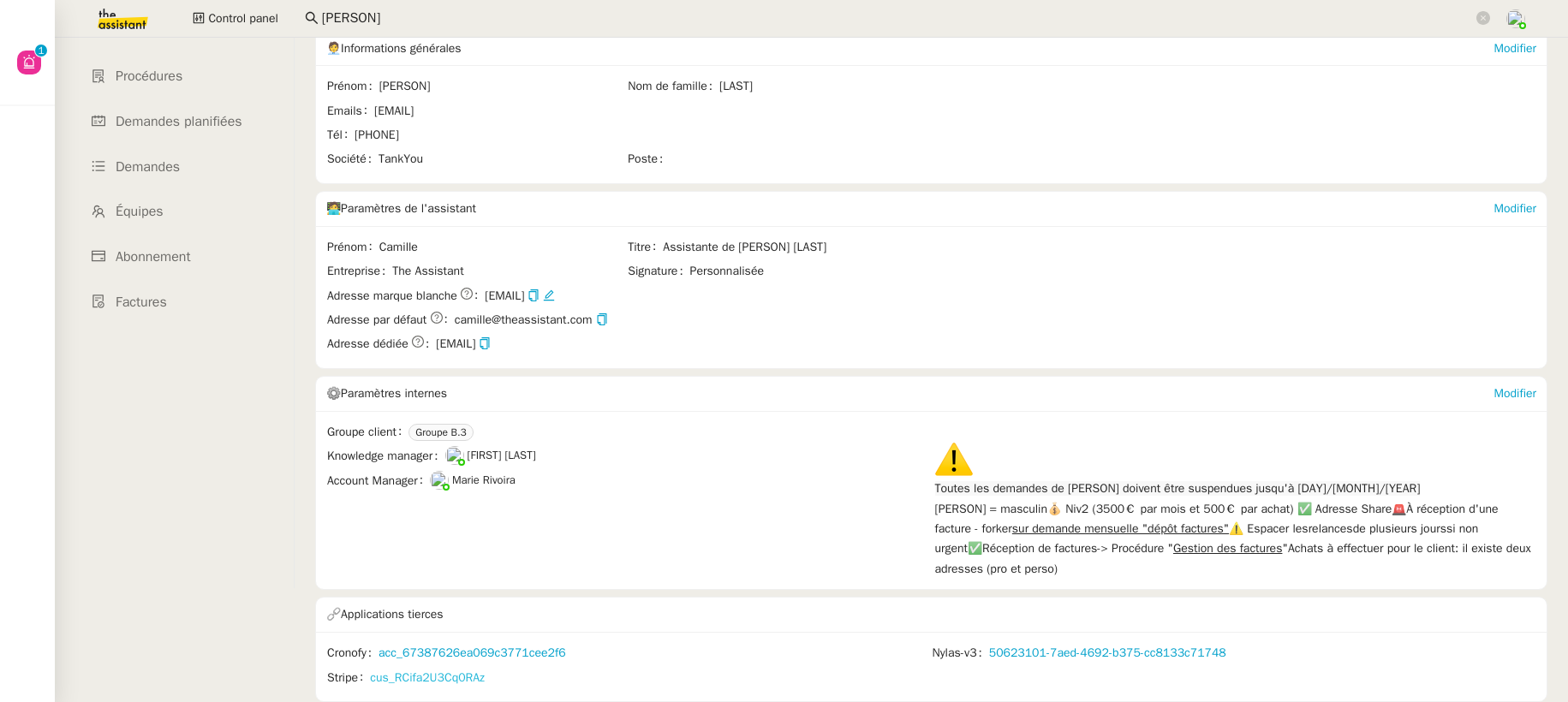 click on "cus_RCifa2U3Cq0RAz" 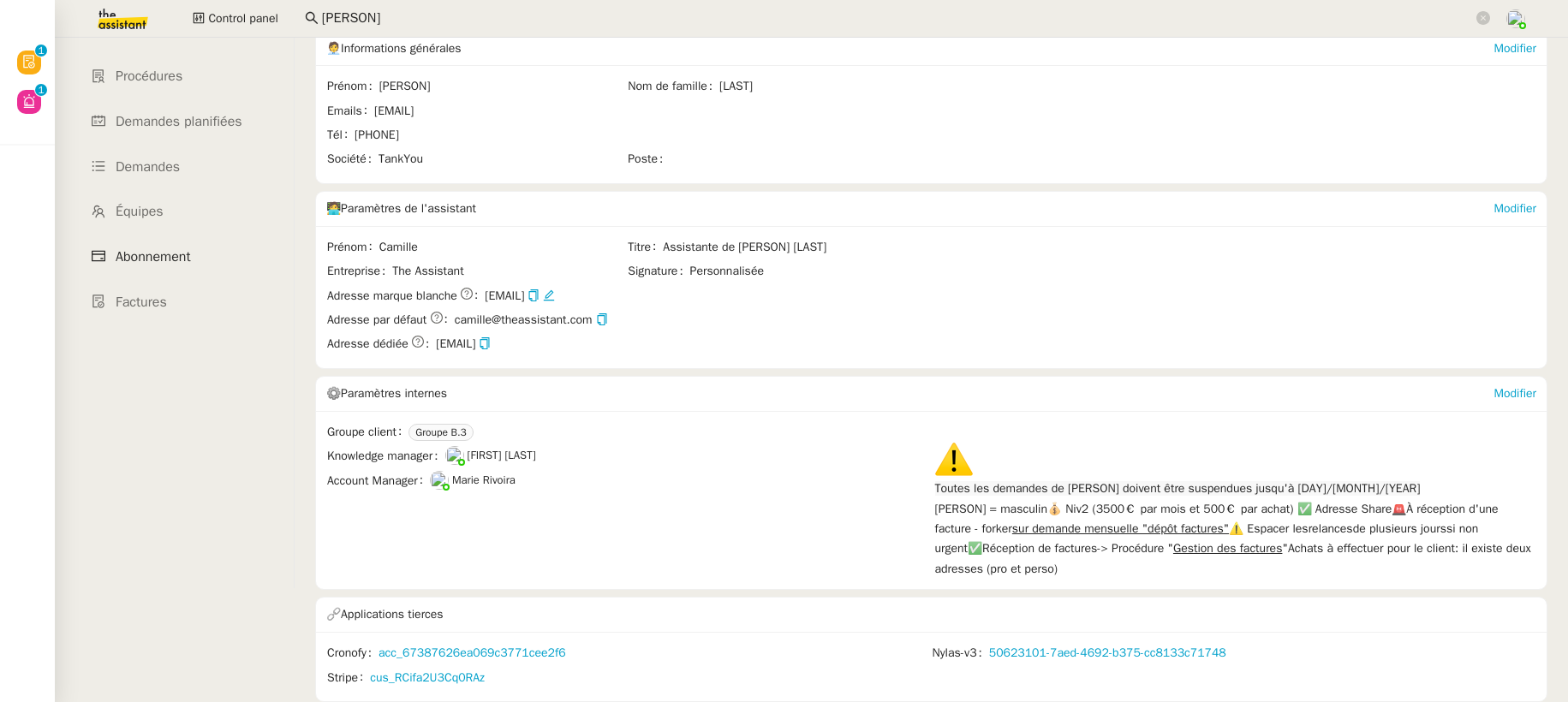 click on "Abonnement" 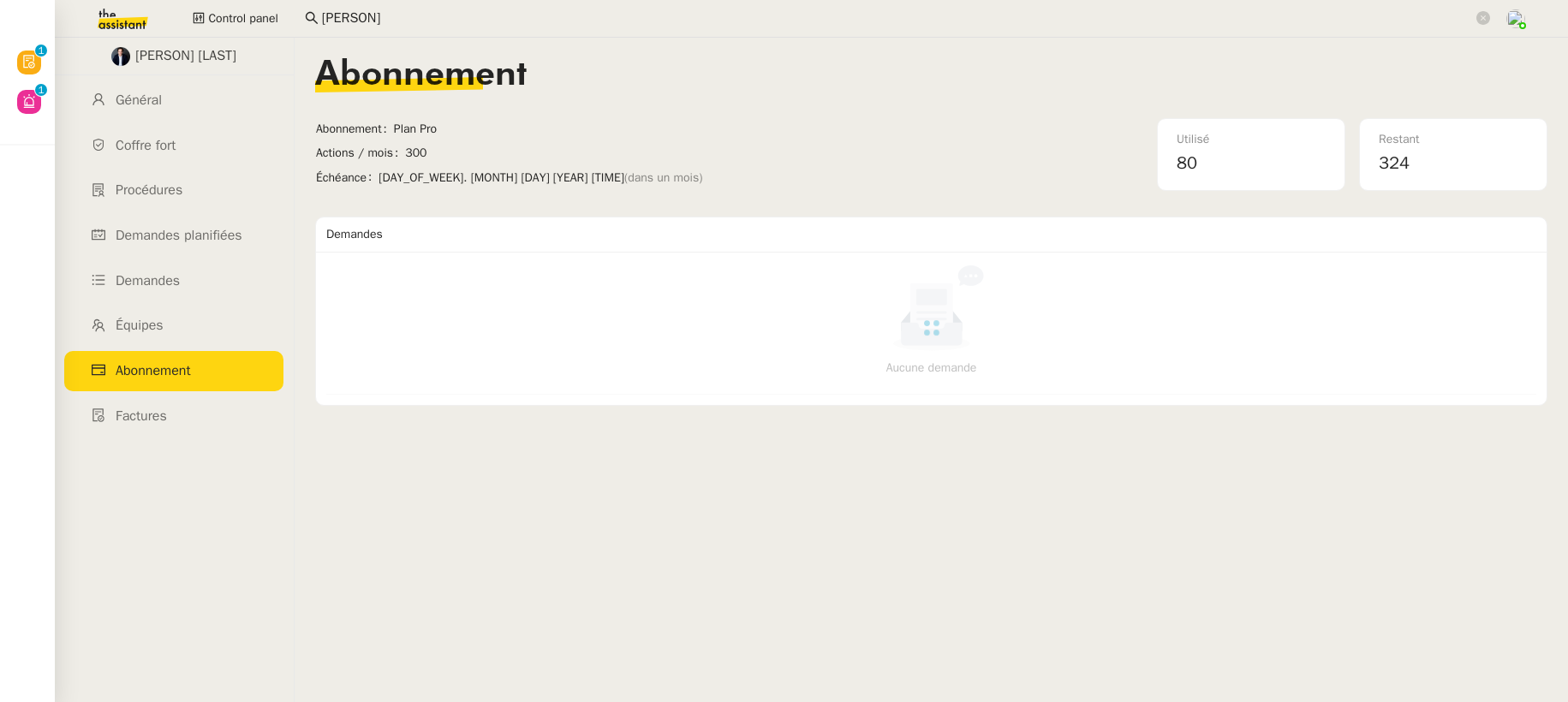 scroll, scrollTop: 0, scrollLeft: 0, axis: both 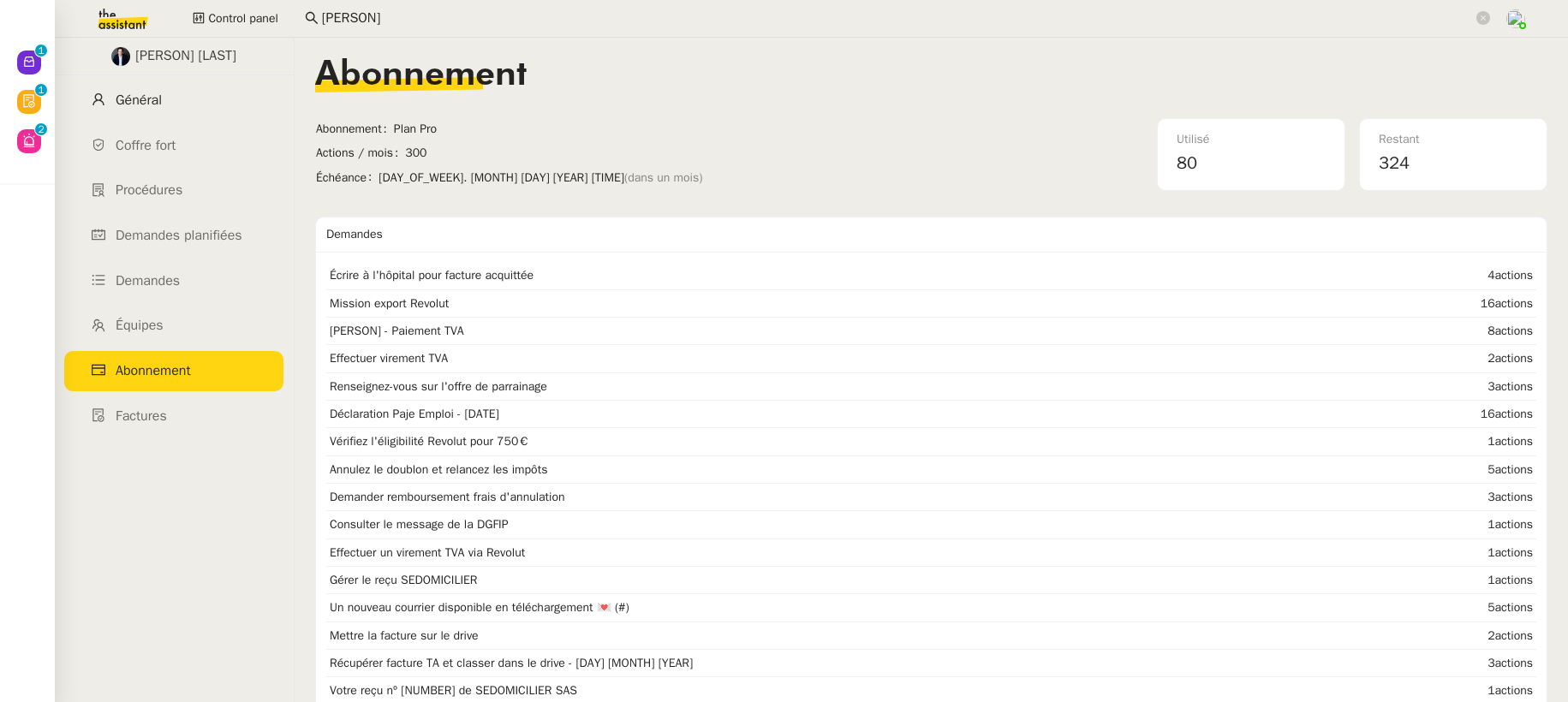 click on "Général" 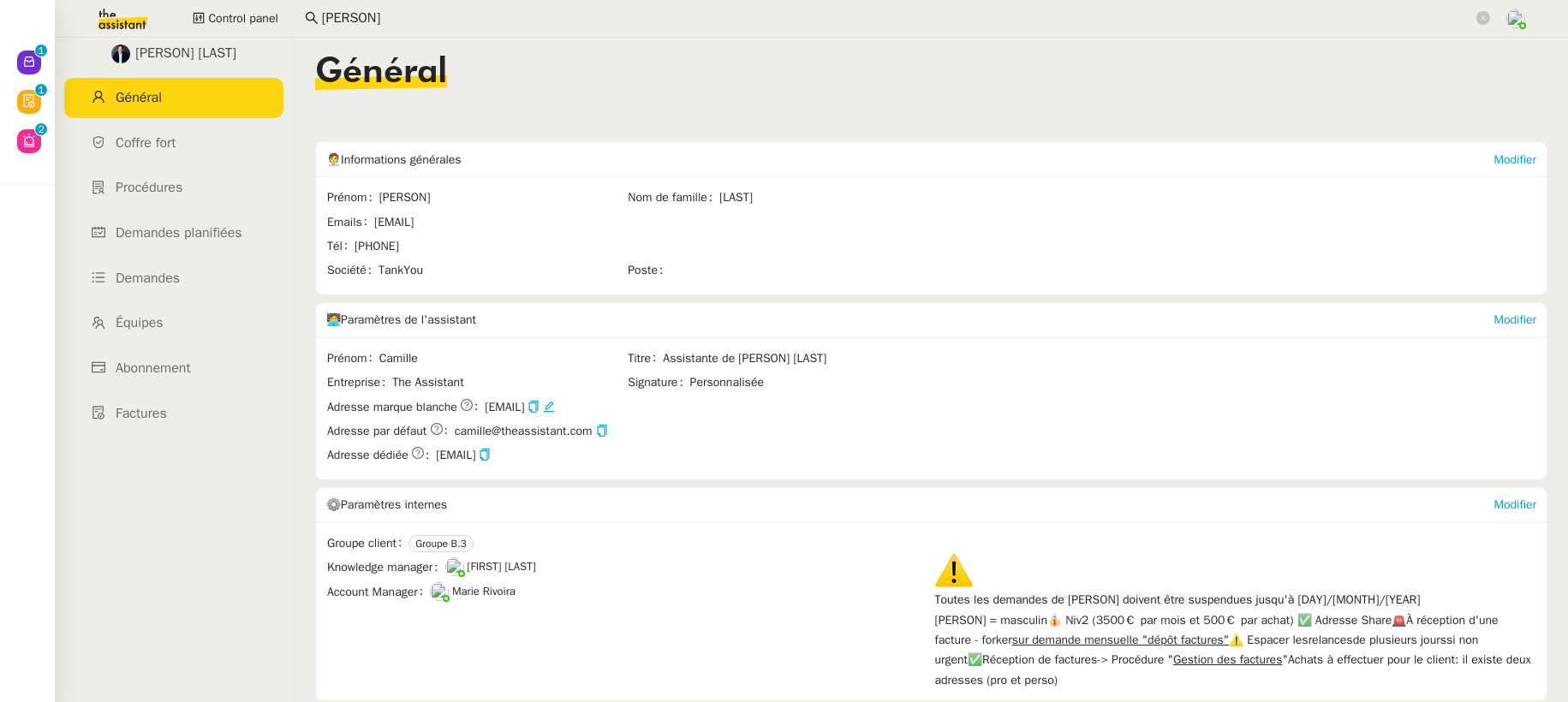 scroll, scrollTop: 0, scrollLeft: 0, axis: both 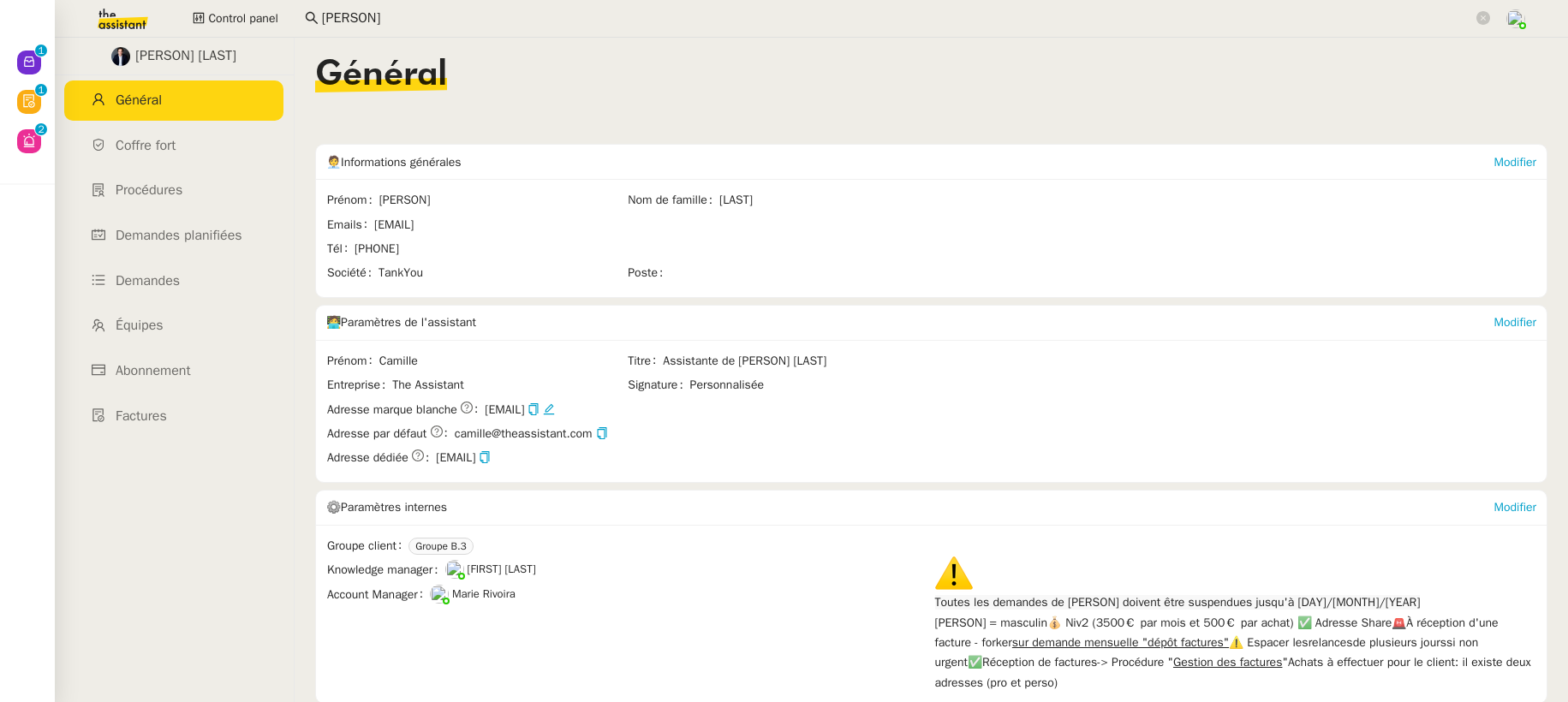 drag, startPoint x: 253, startPoint y: 57, endPoint x: 116, endPoint y: 56, distance: 137.00365 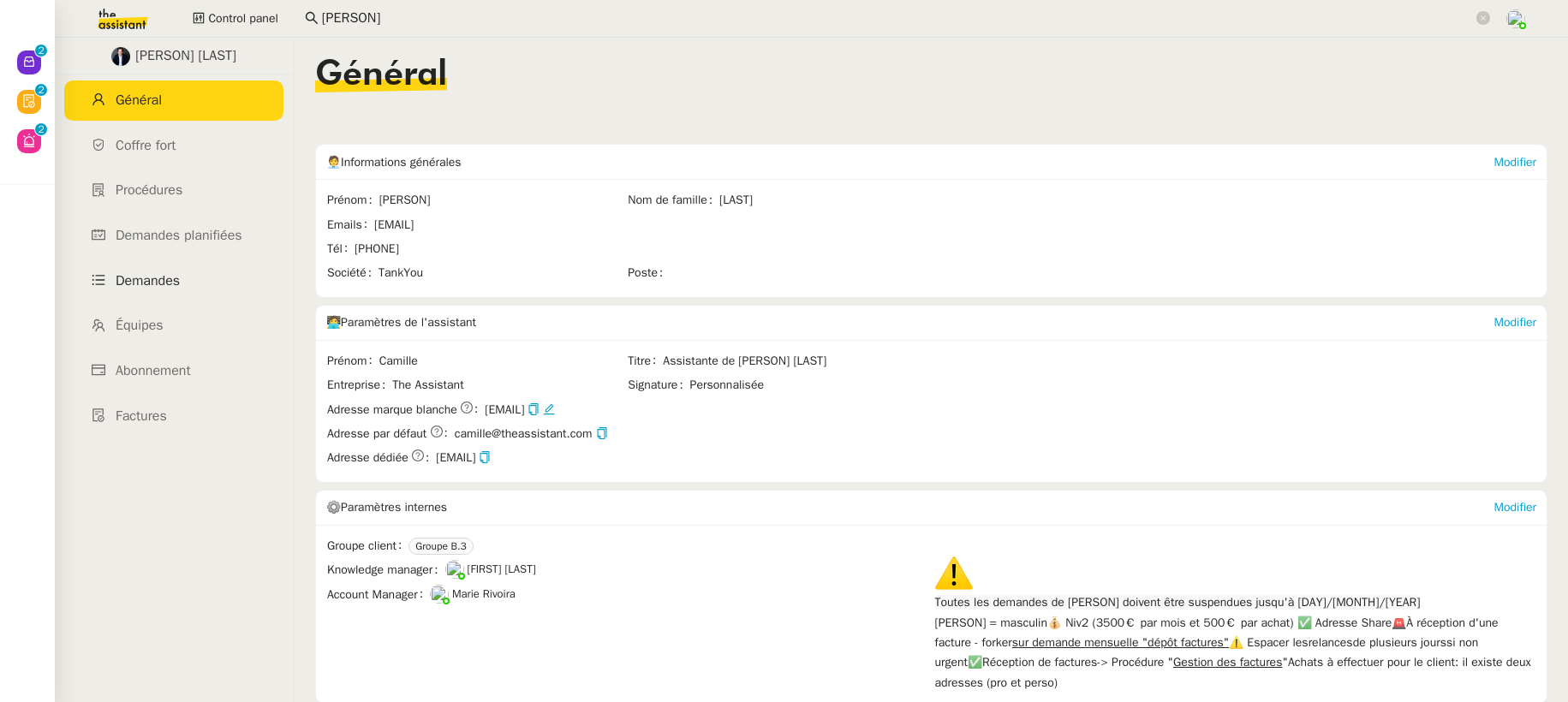 click on "Demandes" 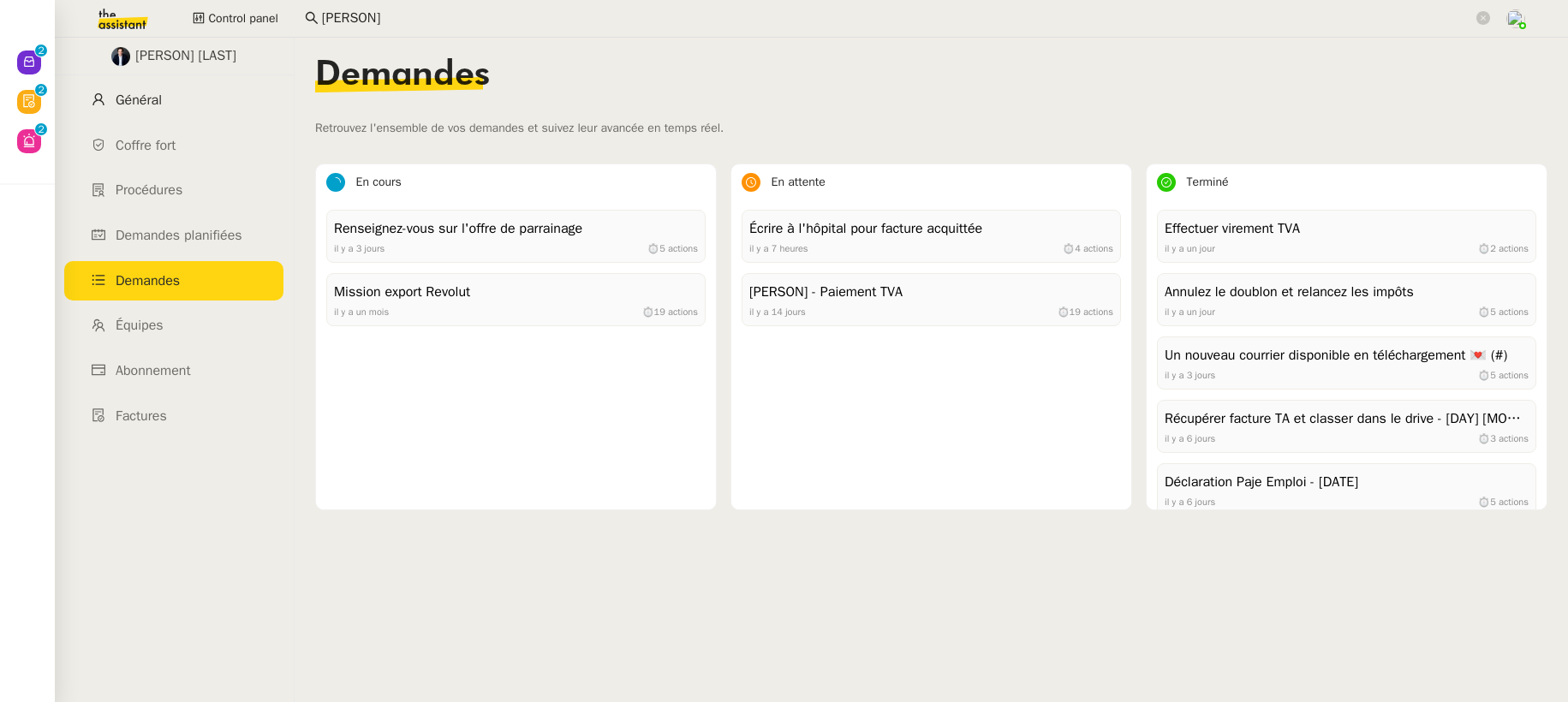 click on "Général" 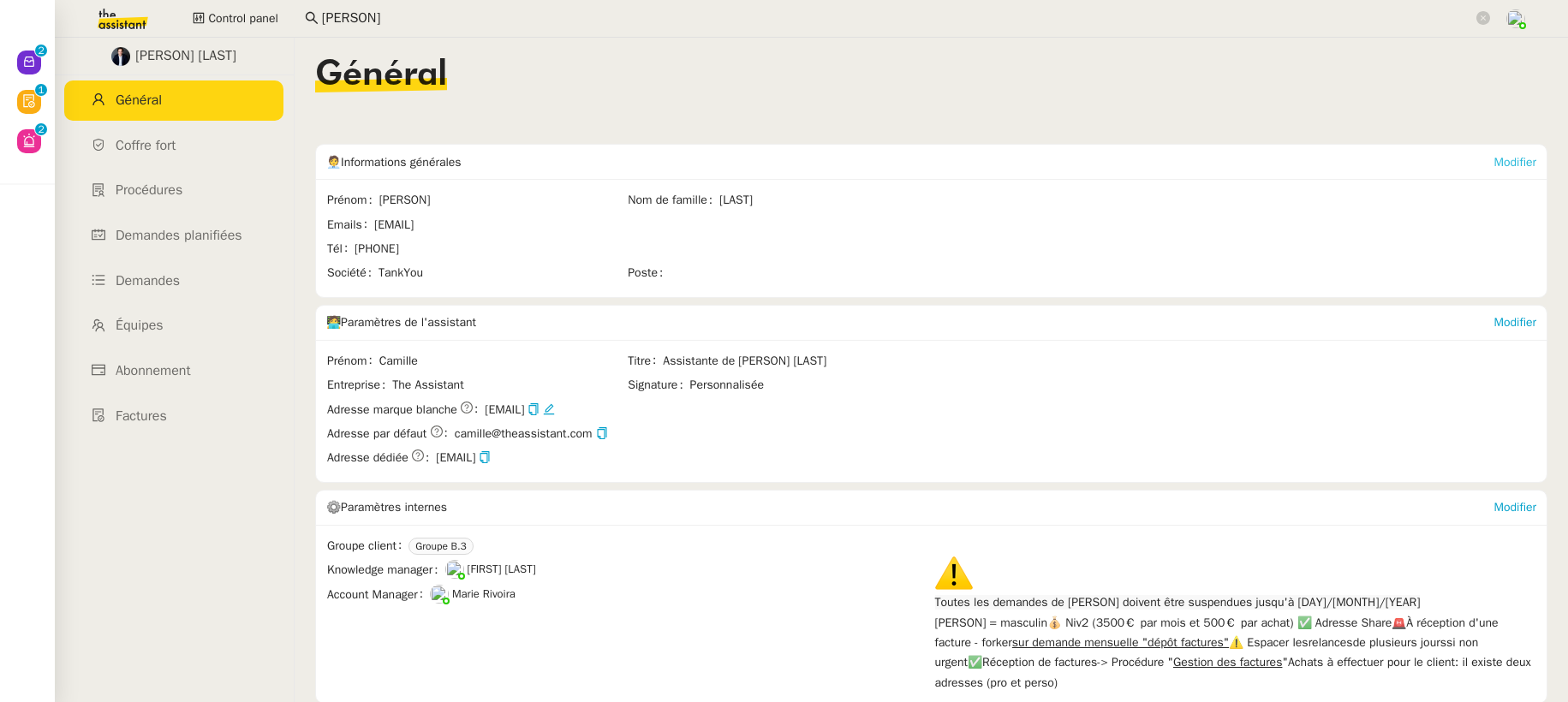 click on "Modifier" 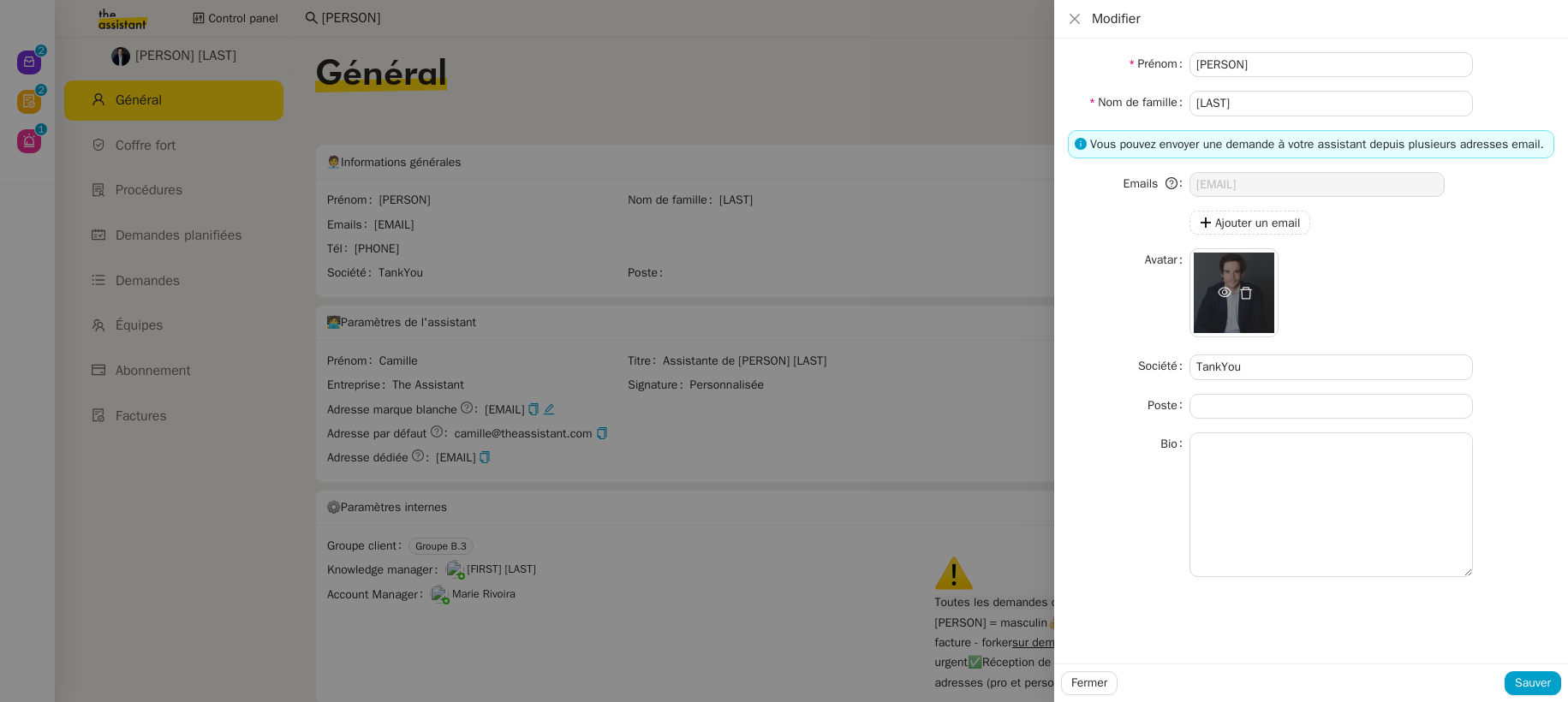 click on "[UUID]" 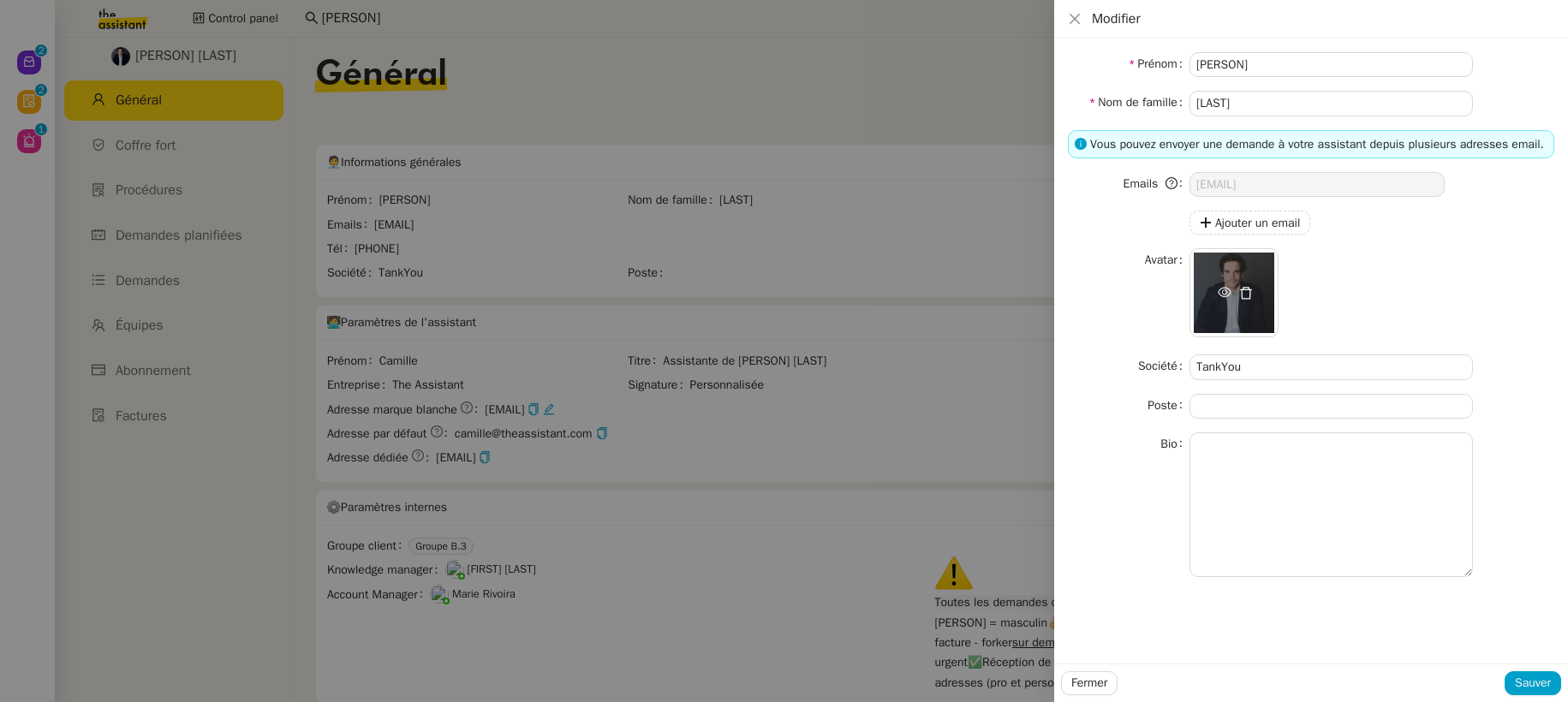 click 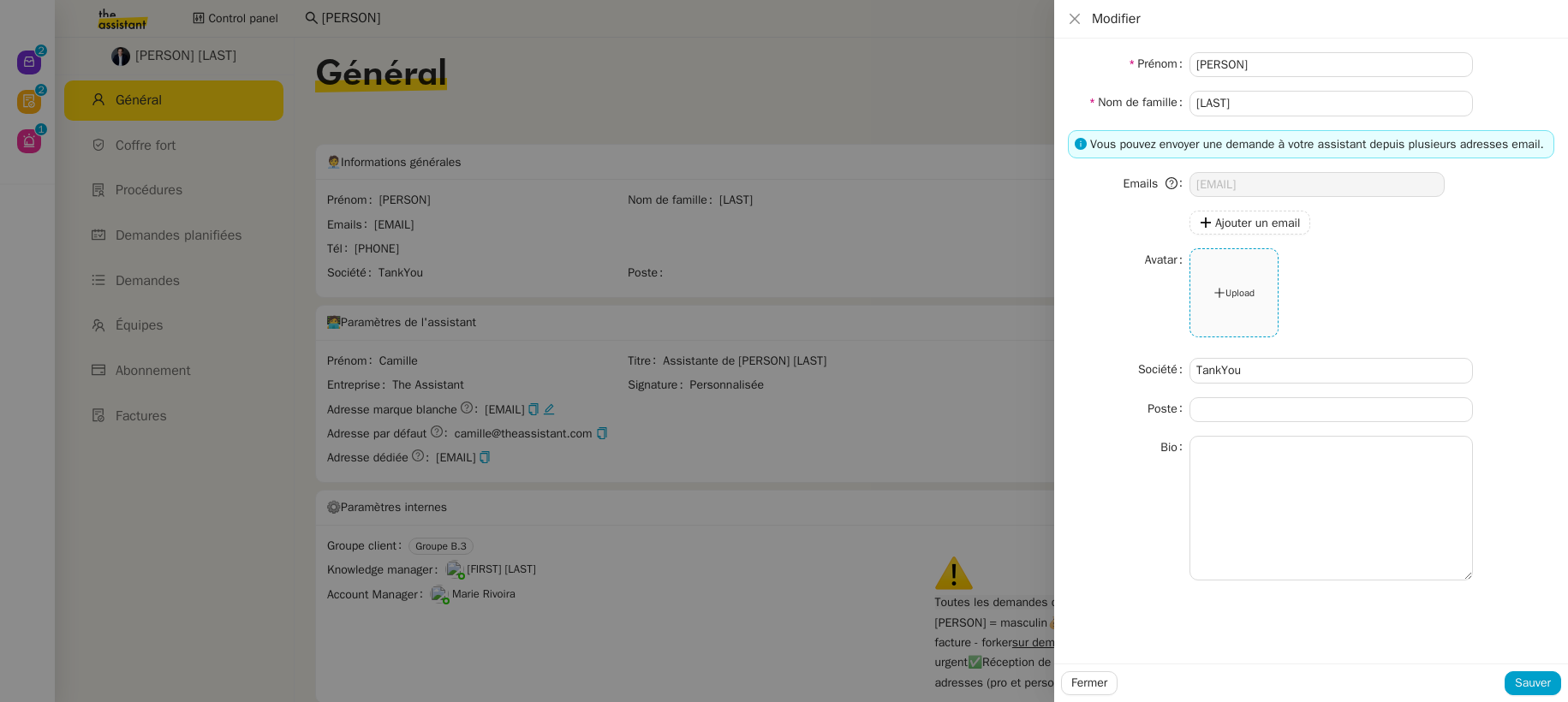click on "Upload" 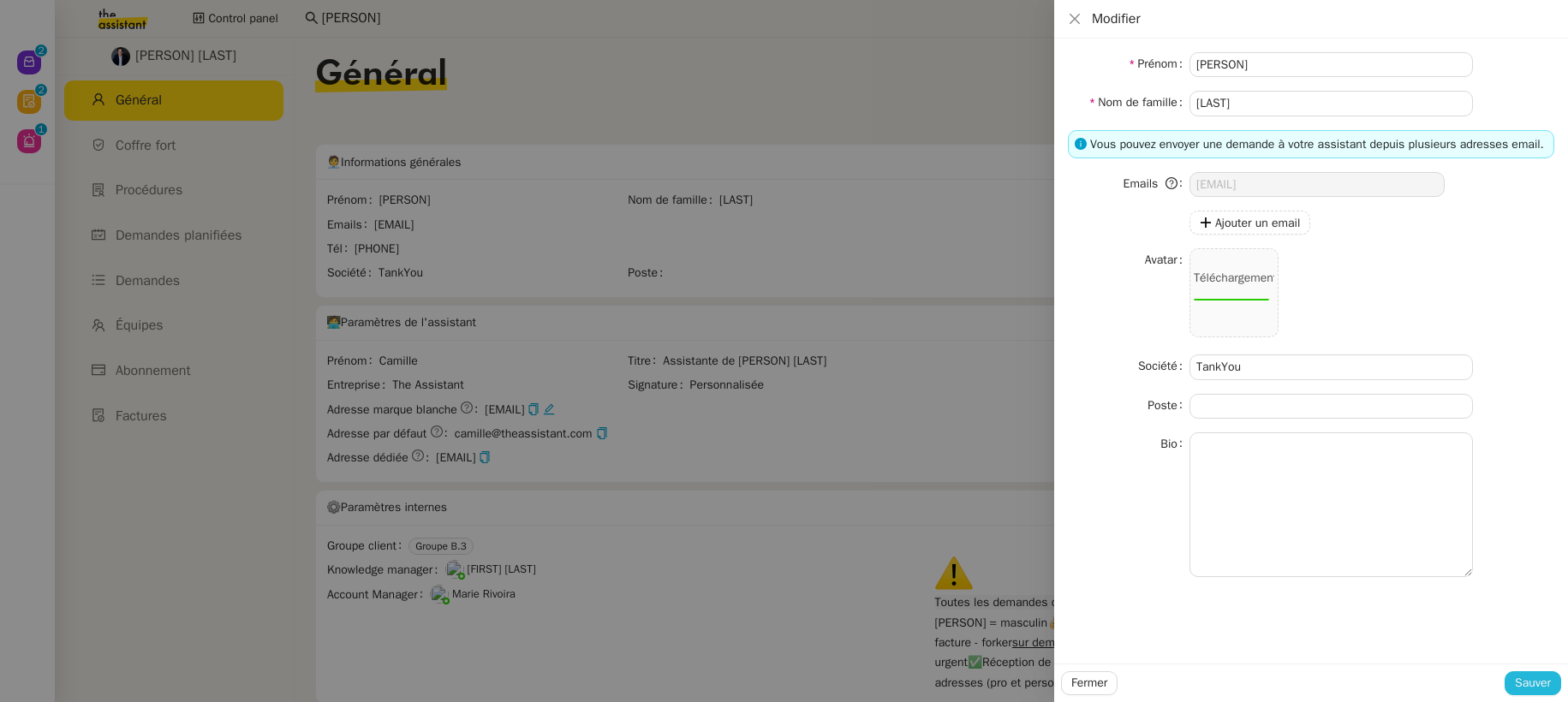 click on "Sauver" at bounding box center (1533, 682) 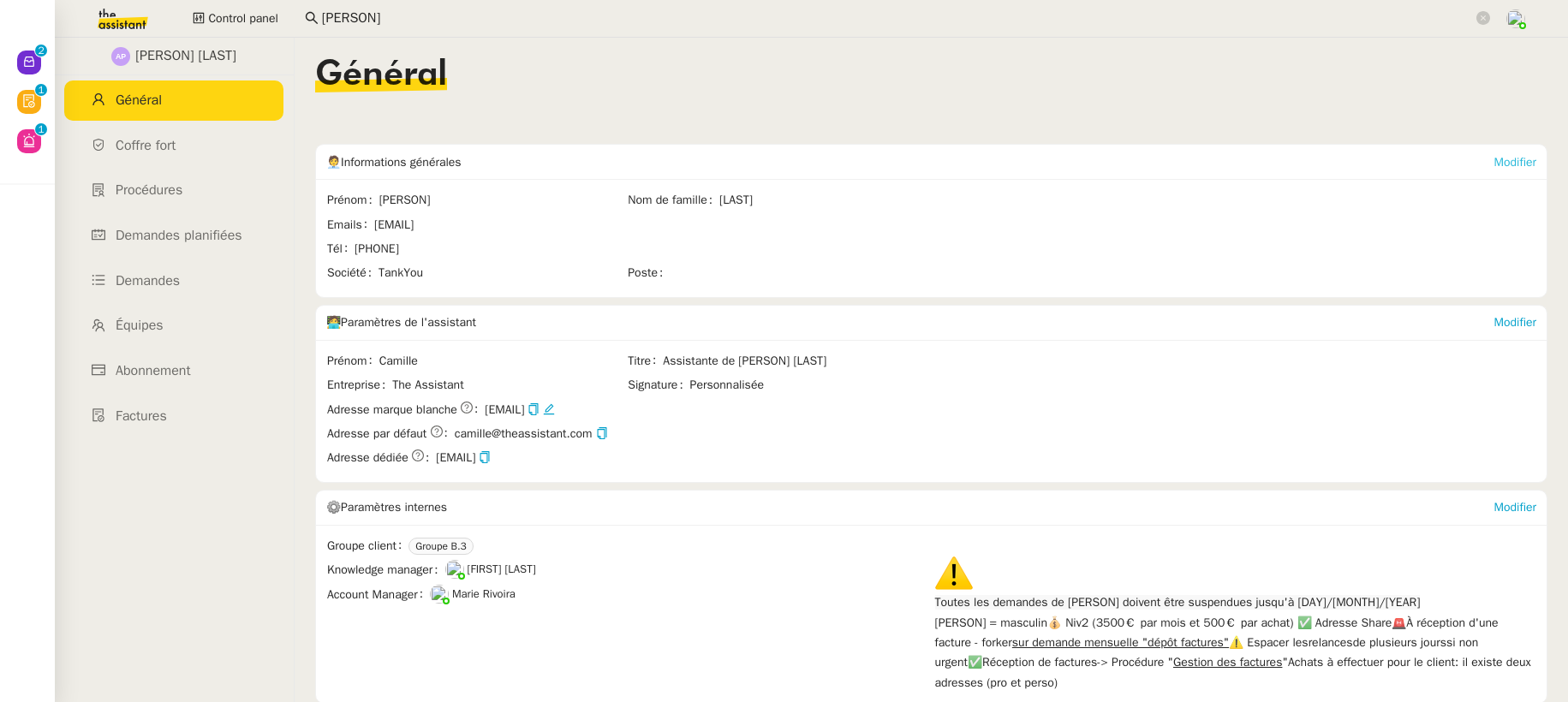 click on "Modifier" 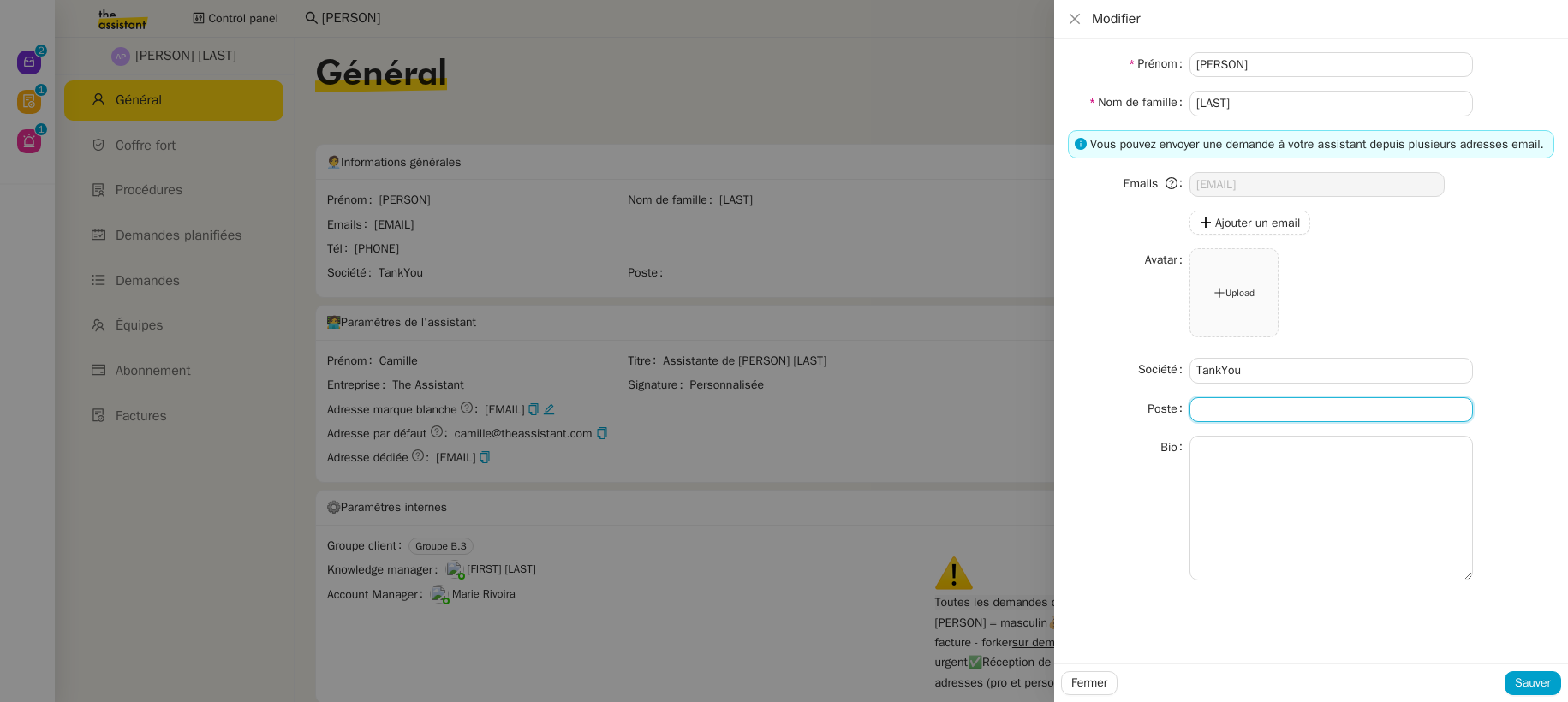 click 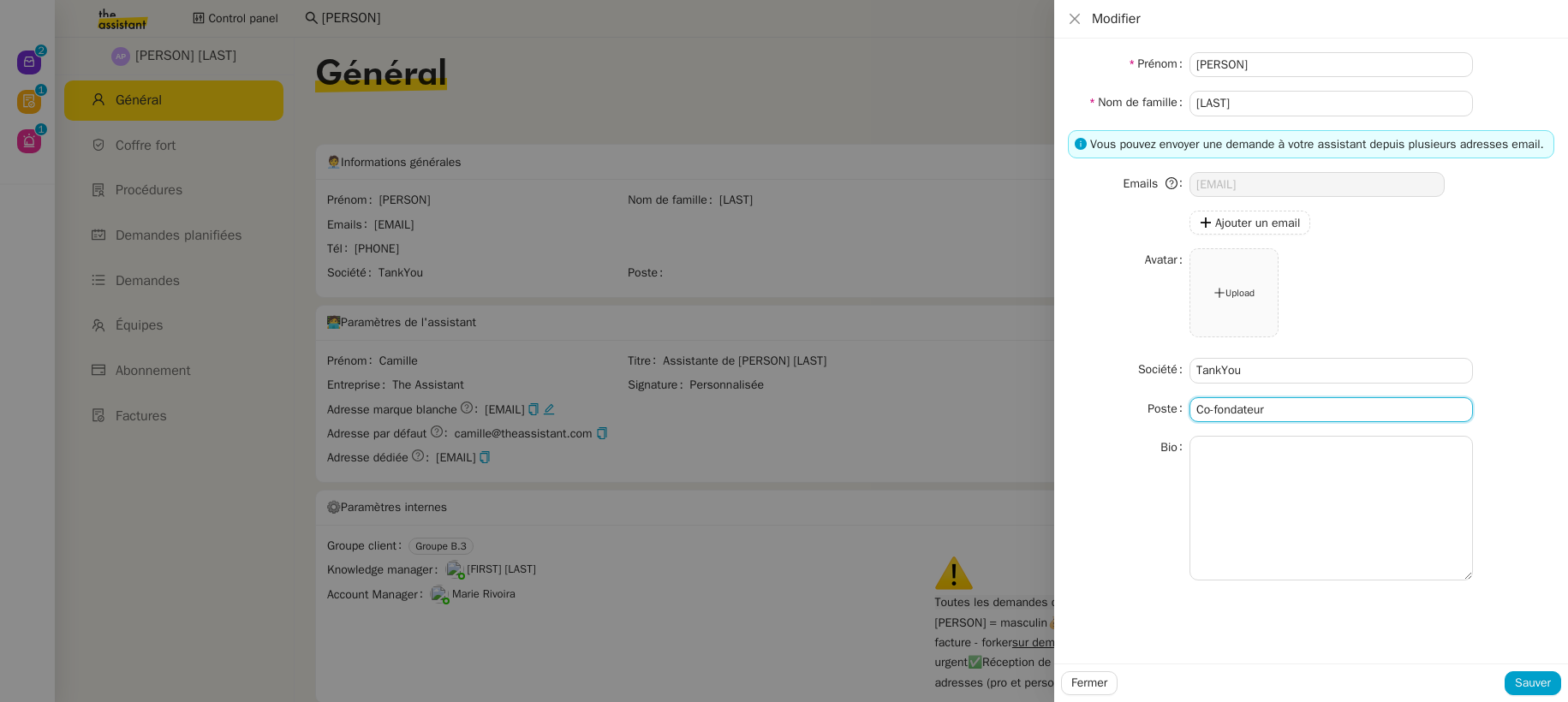 type on "Co-fondateur" 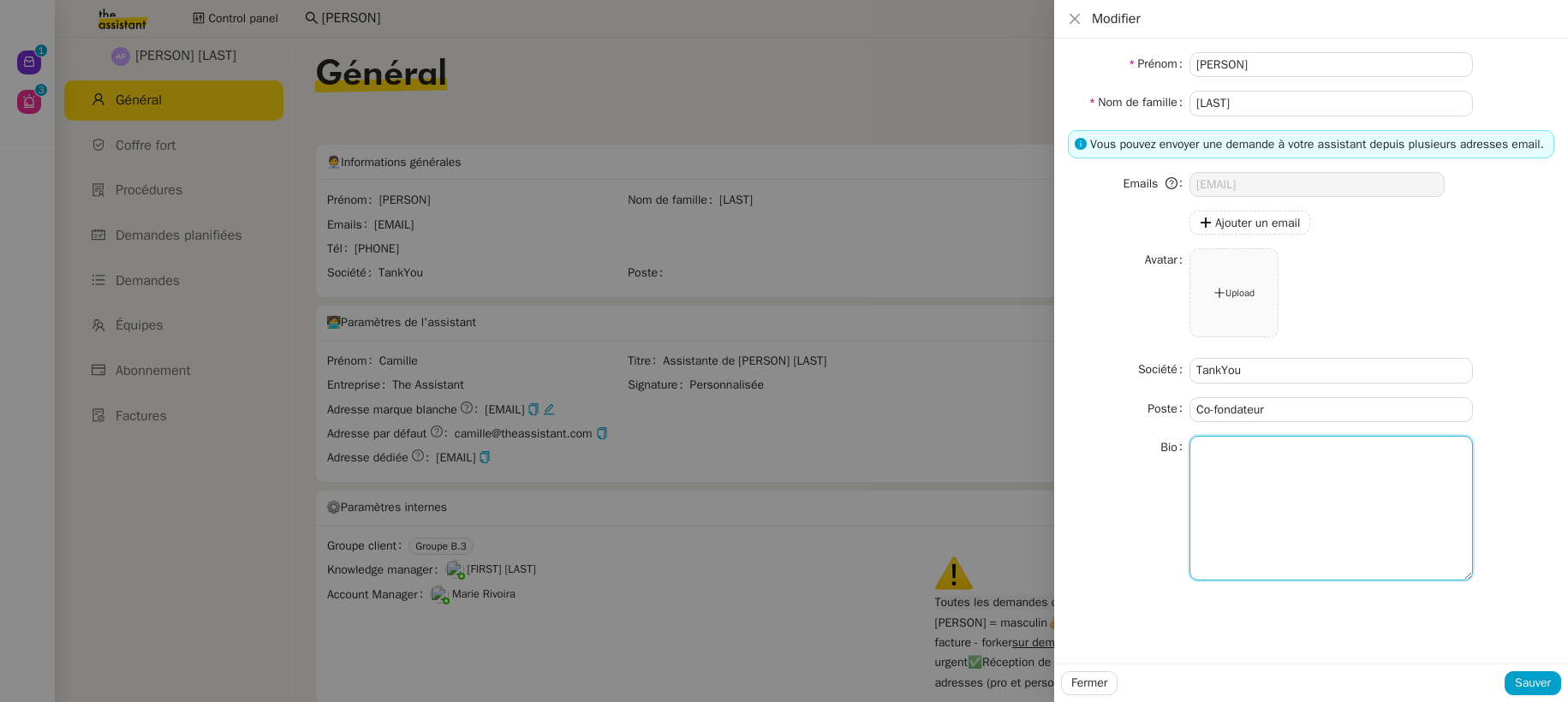 click 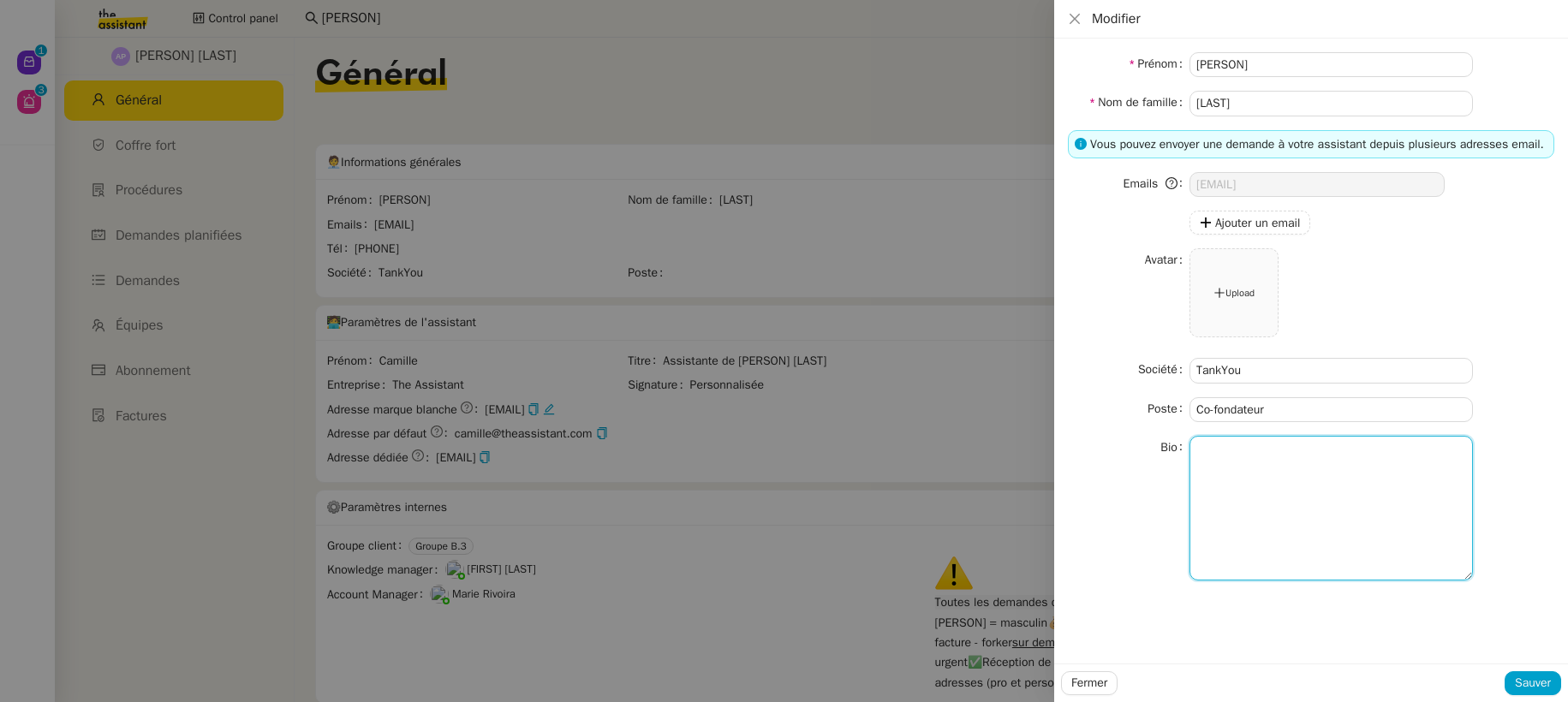 paste on "[FIRST] est Corporate General Manager et cofondateur de TankYou, une entreprise qui accompagne les flottes de véhicules professionnels vers une mobilité bas-carbone. Depuis [YEAR], il développe un service innovant de ravitaillement multi-énergies — du diesel à l’électricité, en passant par le bioGNV — directement sur site via des stations mobiles. Son parcours en finance et en gestion de comptes, notamment chez Webhelp et TotalEnergies, nourrit une approche pragmatique et orientée impact." 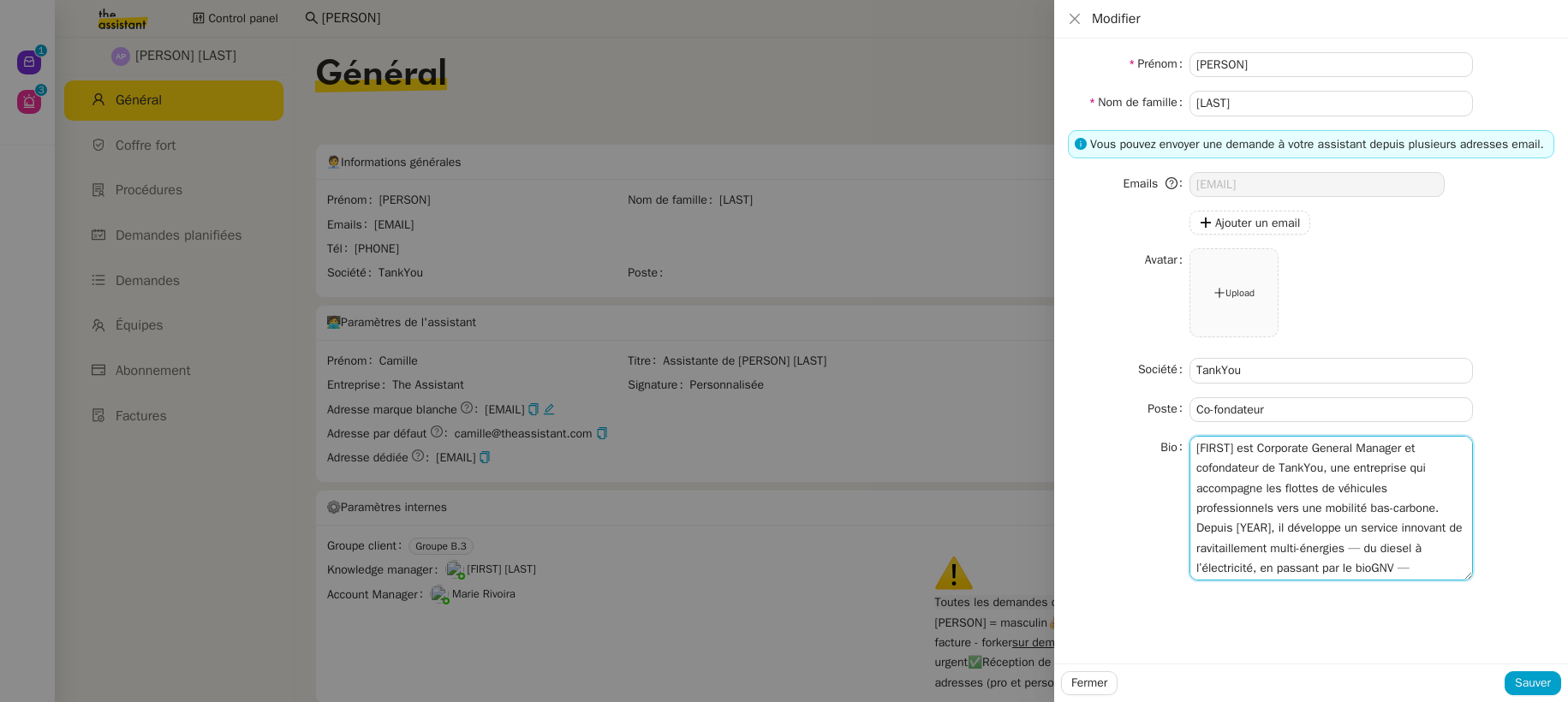 scroll, scrollTop: 95, scrollLeft: 0, axis: vertical 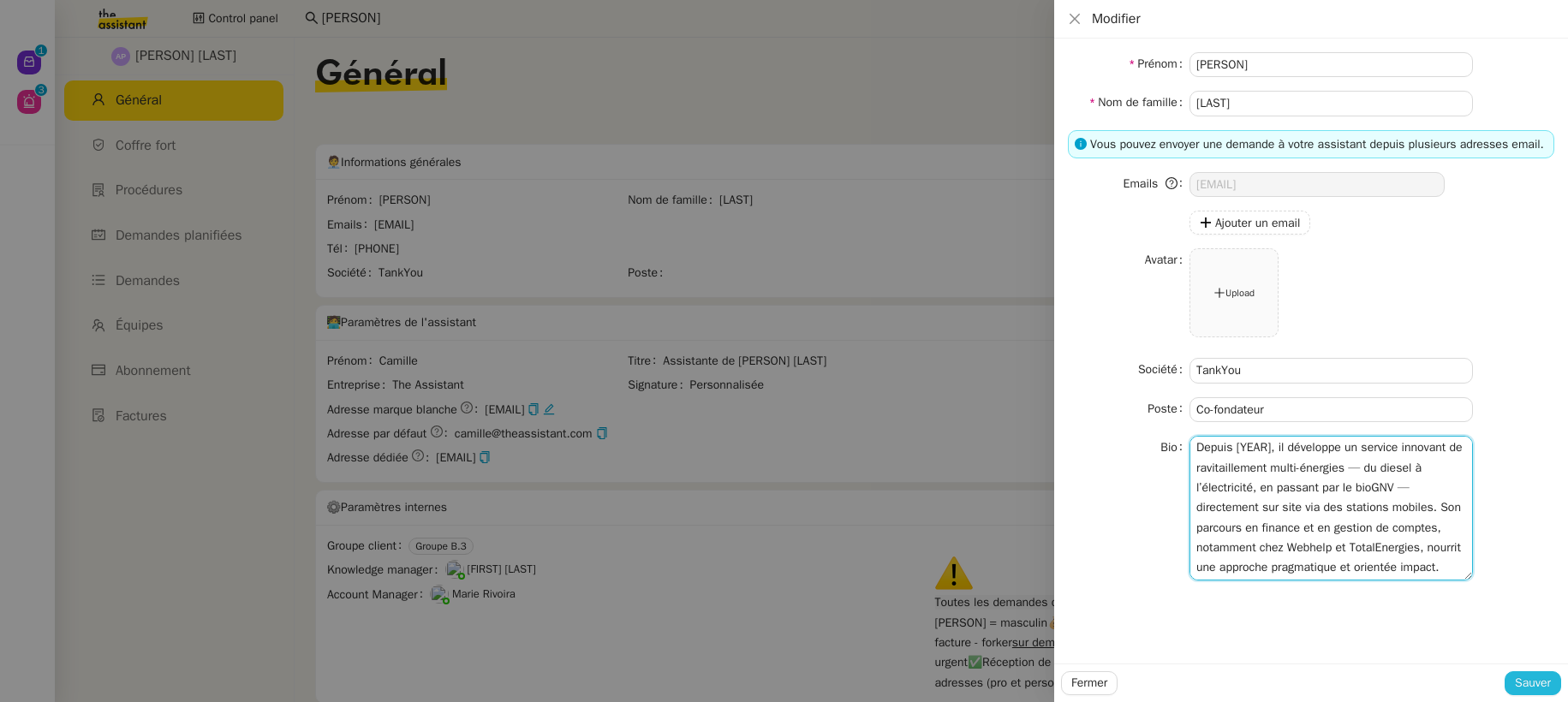 type on "[FIRST] est Corporate General Manager et cofondateur de TankYou, une entreprise qui accompagne les flottes de véhicules professionnels vers une mobilité bas-carbone. Depuis [YEAR], il développe un service innovant de ravitaillement multi-énergies — du diesel à l’électricité, en passant par le bioGNV — directement sur site via des stations mobiles. Son parcours en finance et en gestion de comptes, notamment chez Webhelp et TotalEnergies, nourrit une approche pragmatique et orientée impact." 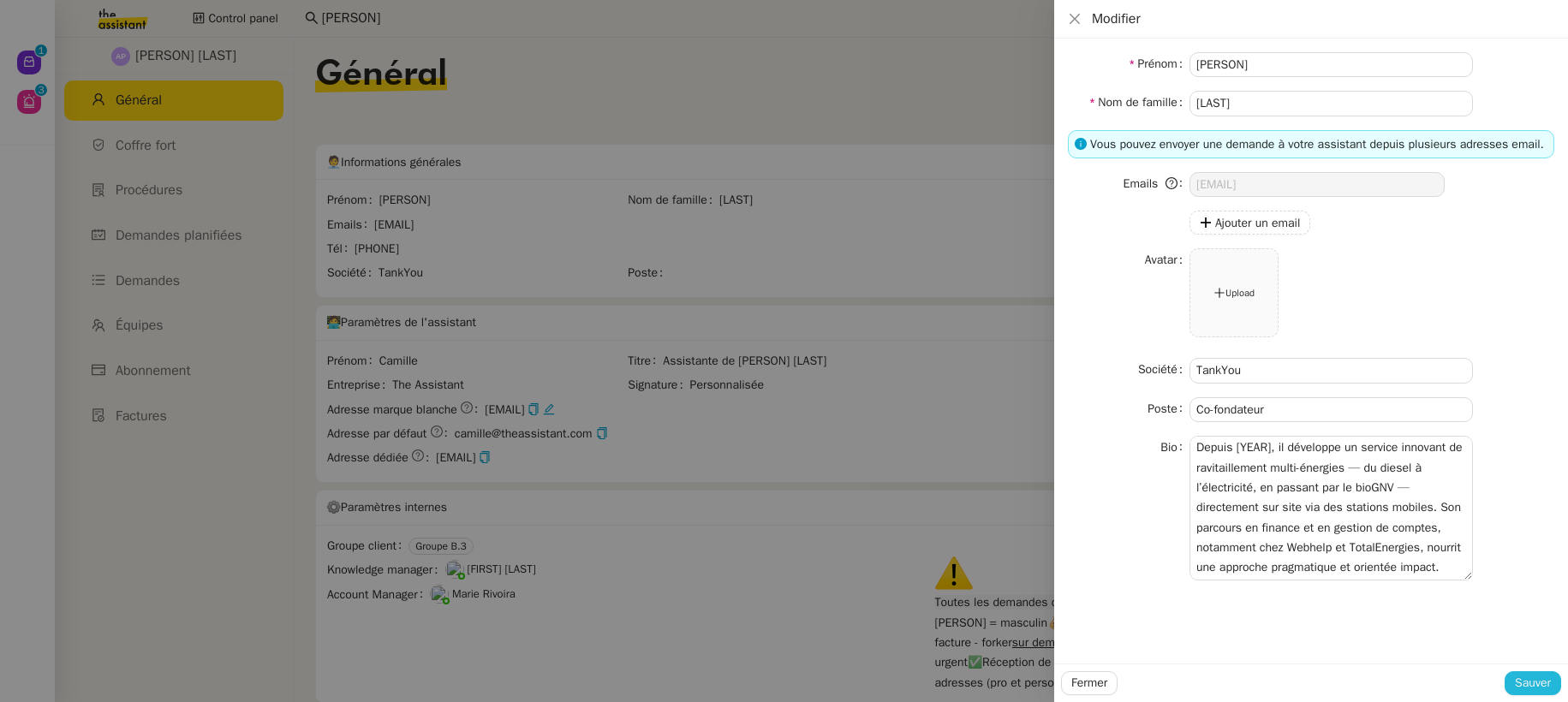 click on "Sauver" at bounding box center [1533, 682] 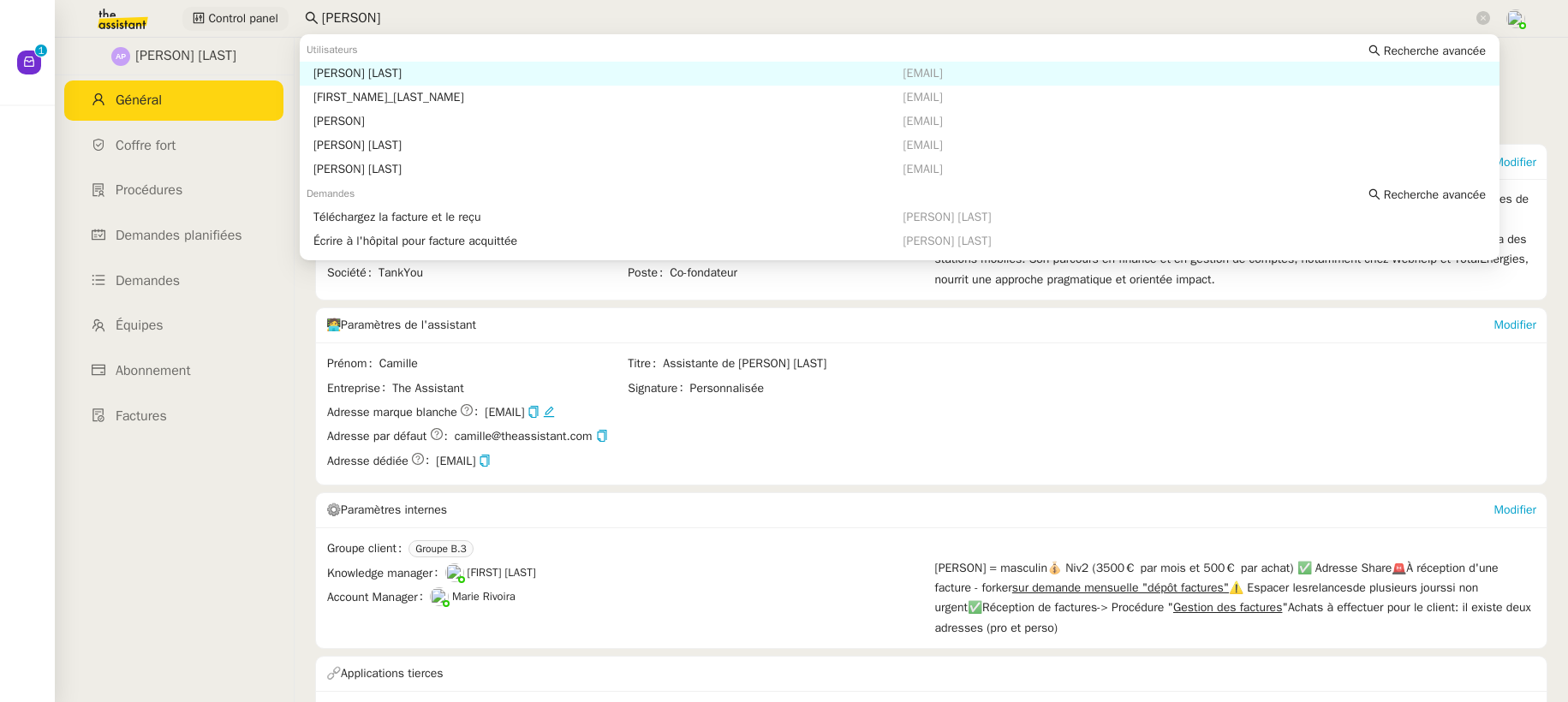 drag, startPoint x: 409, startPoint y: 27, endPoint x: 249, endPoint y: 20, distance: 160.15305 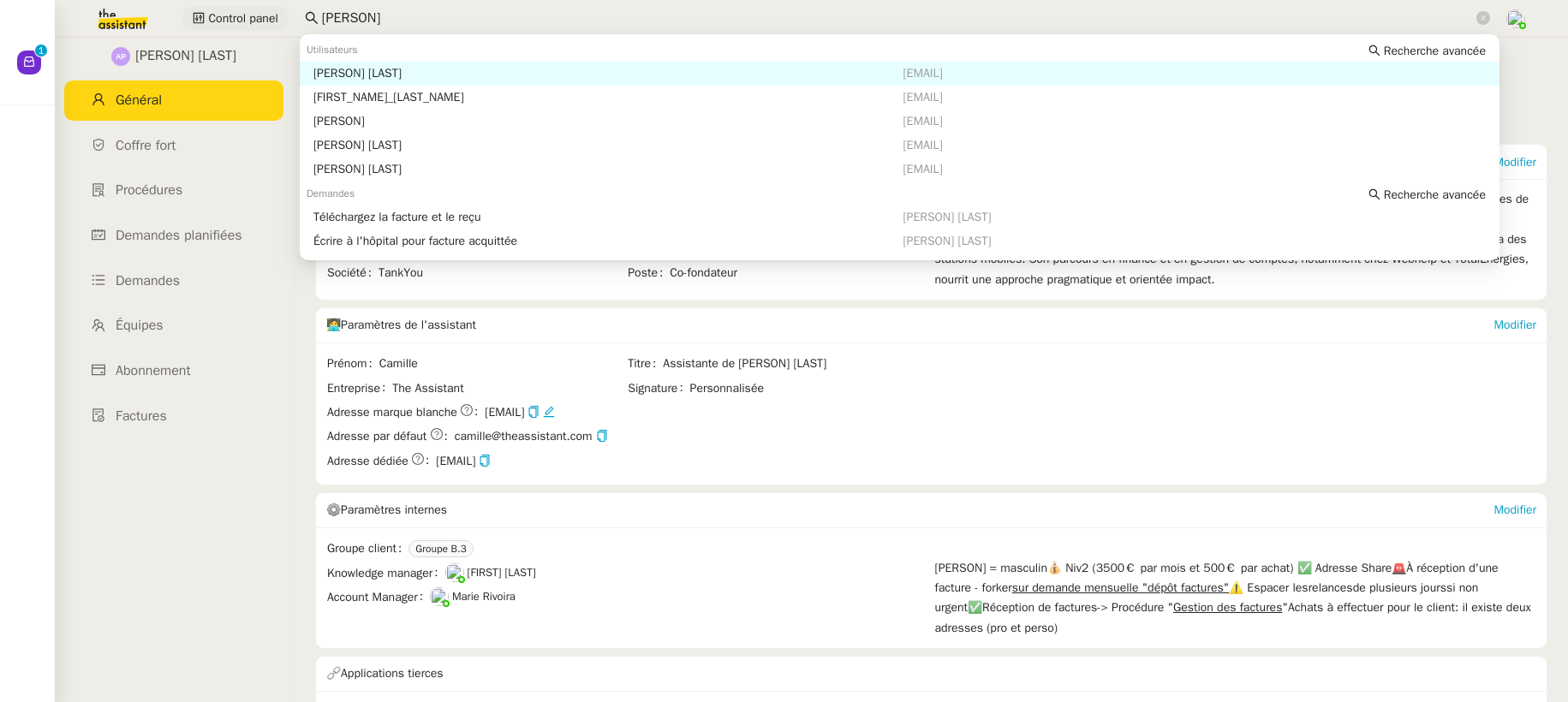 click on "Control panel [PERSON]" 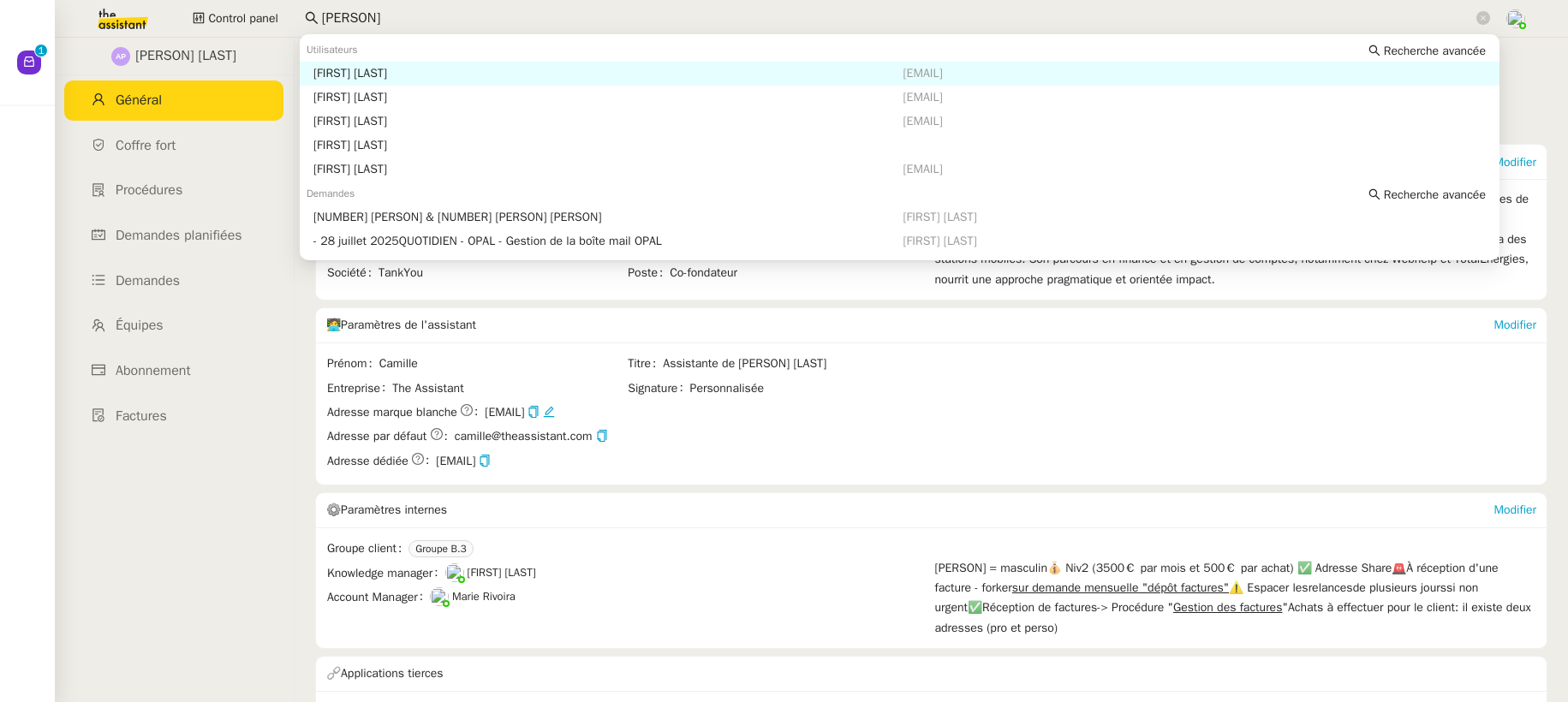 click on "[FIRST] [LAST]" at bounding box center [608, 74] 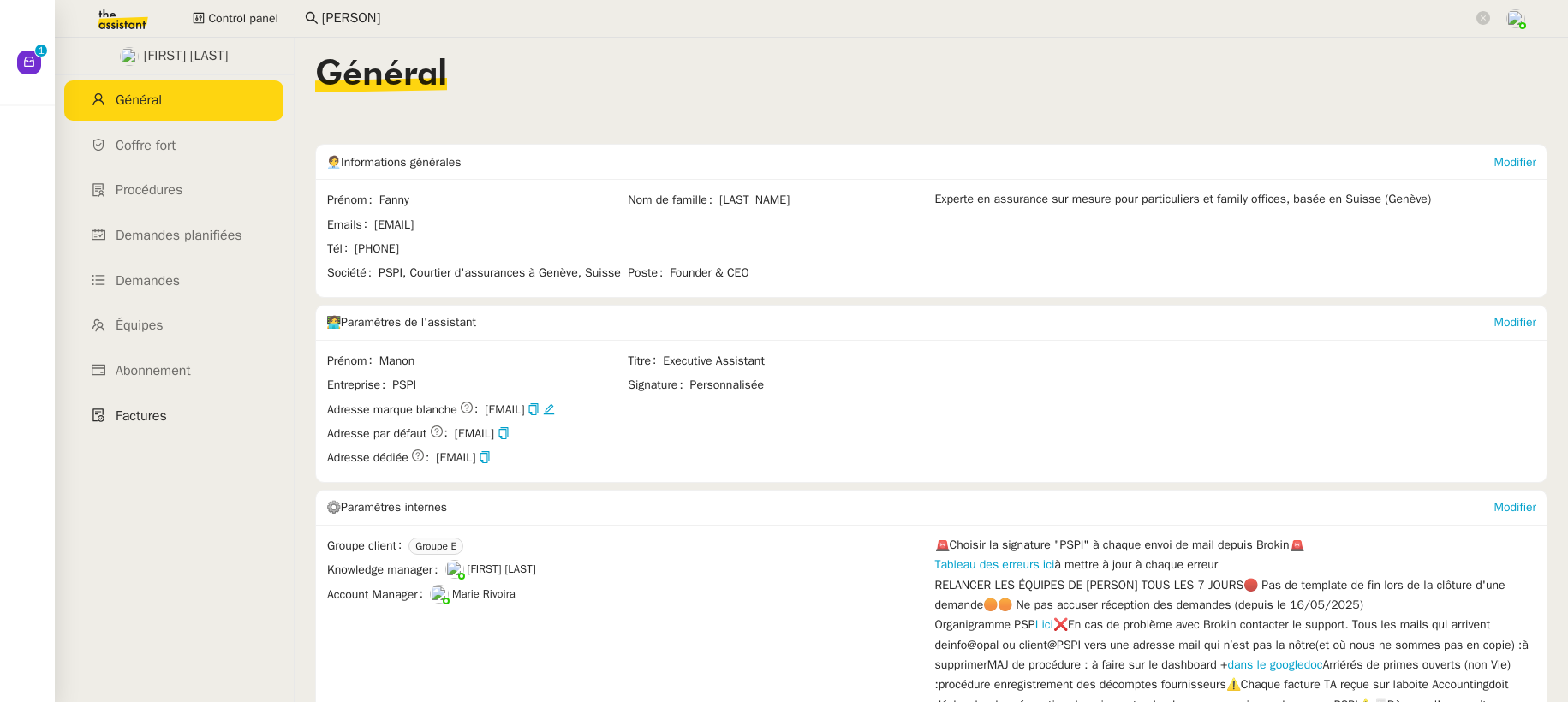 click on "Factures" 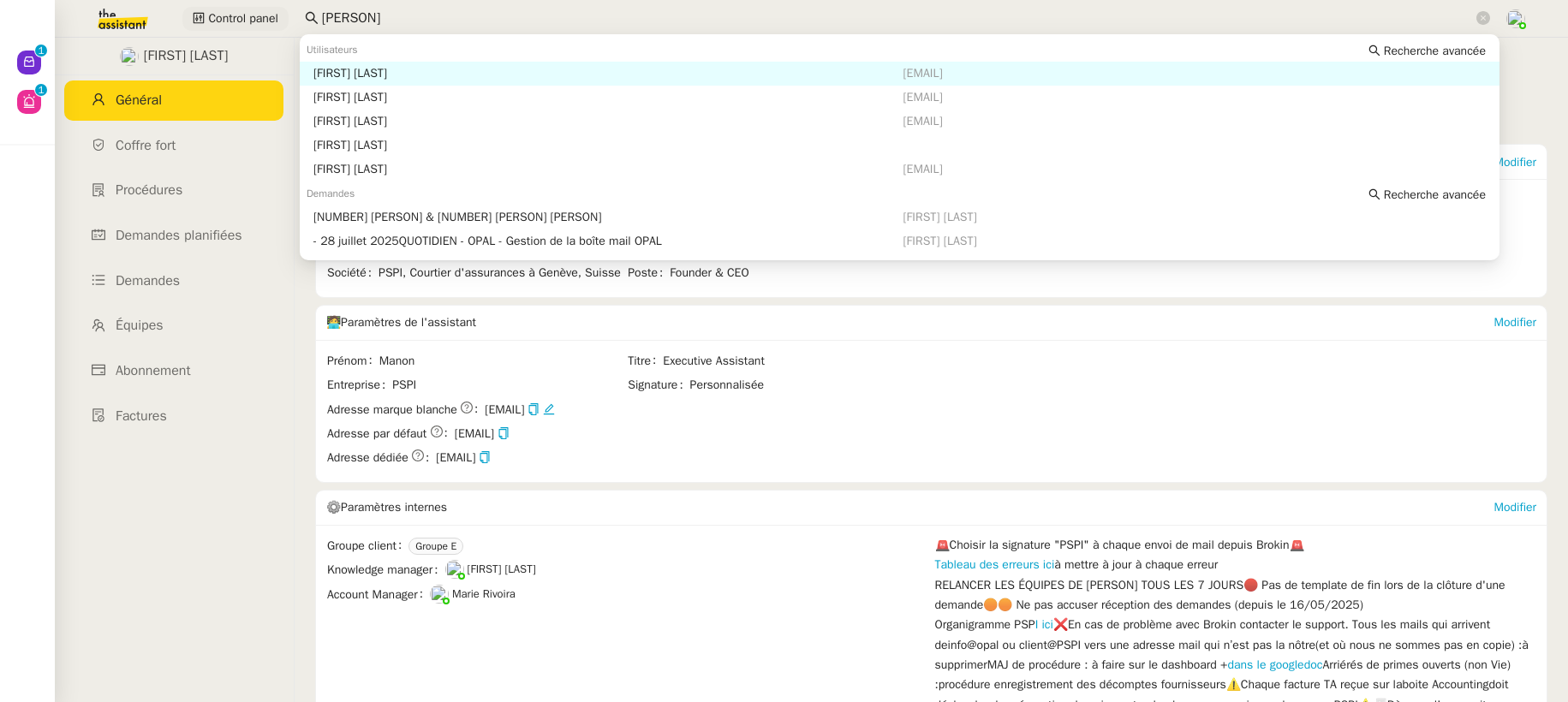 drag, startPoint x: 373, startPoint y: 19, endPoint x: 276, endPoint y: 17, distance: 97.02062 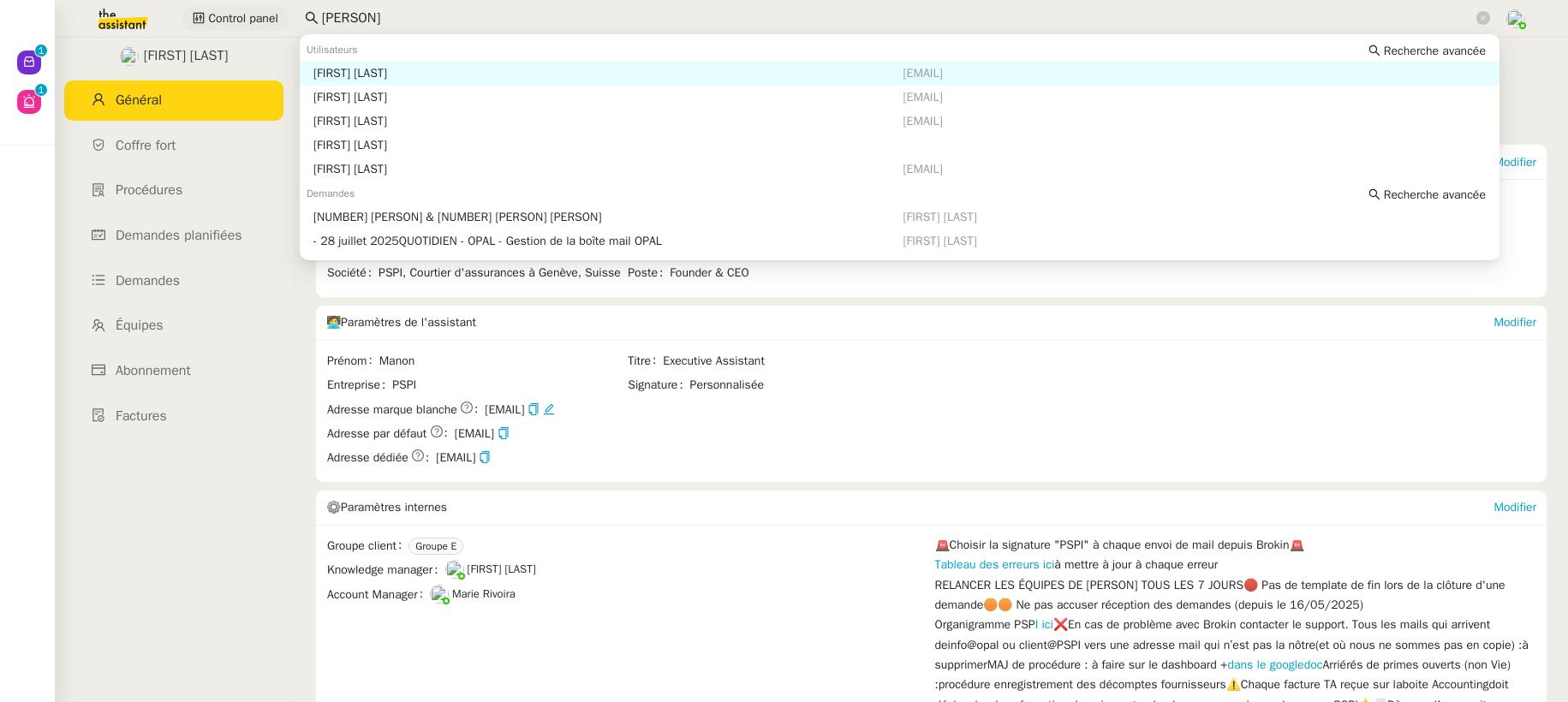 click on "Control panel [PERSON]" 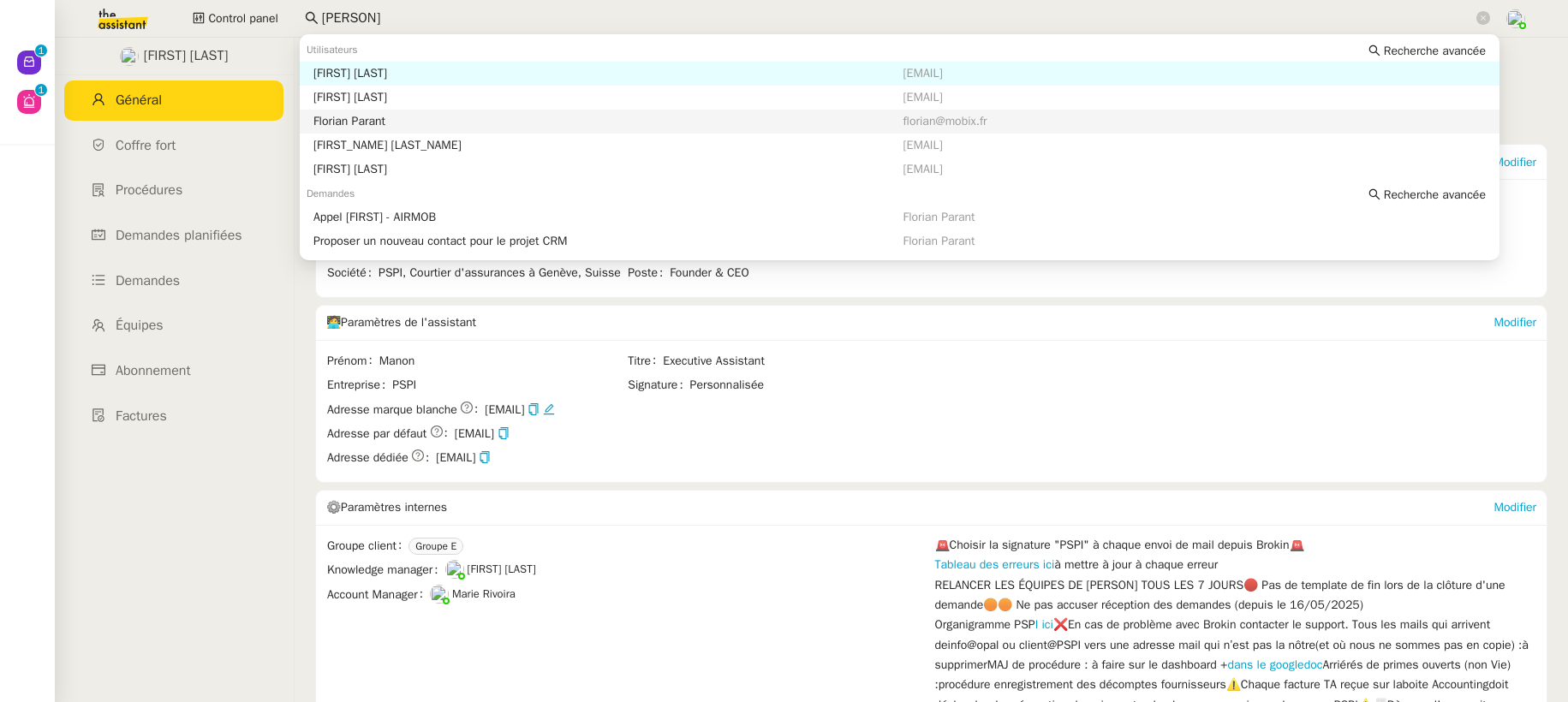 click on "Florian Parant" at bounding box center (608, 122) 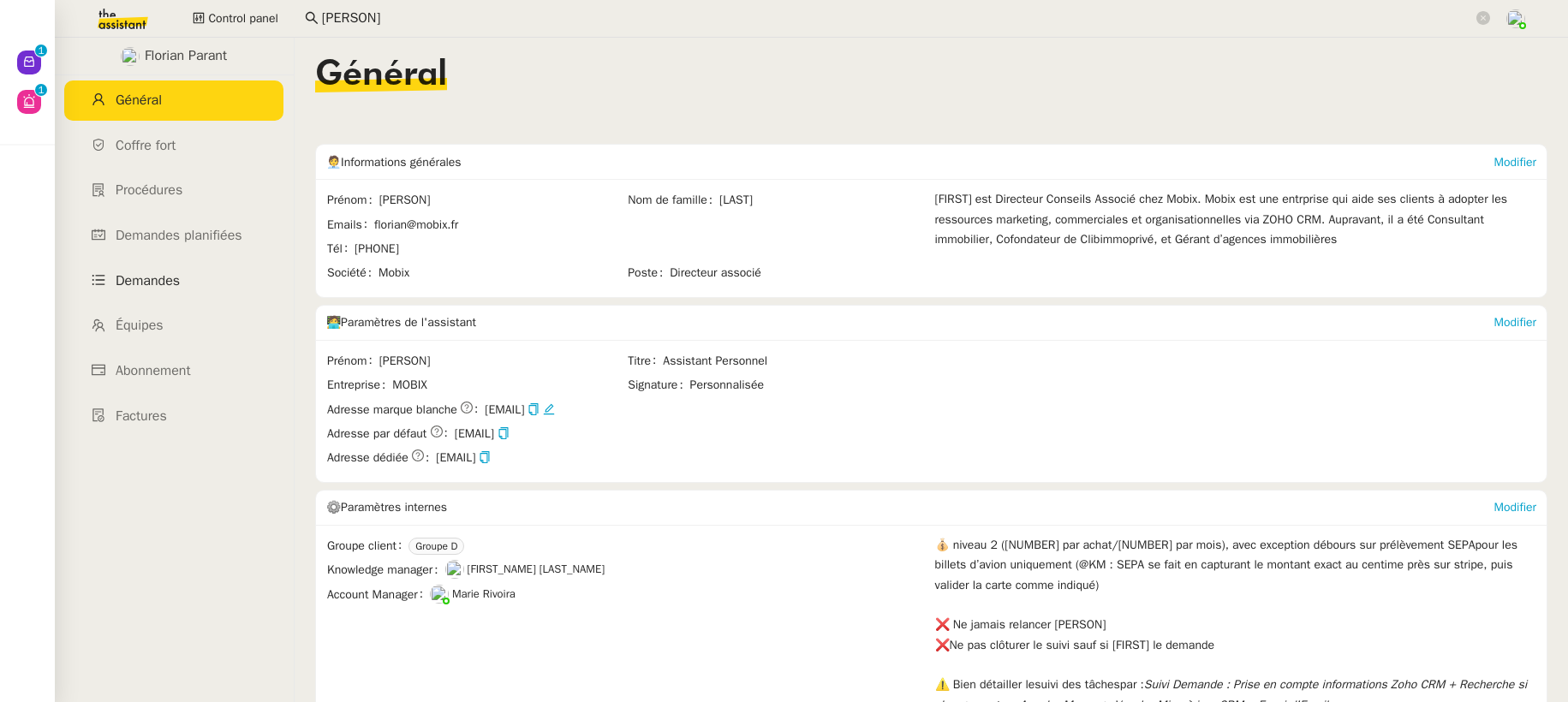 click on "Demandes" 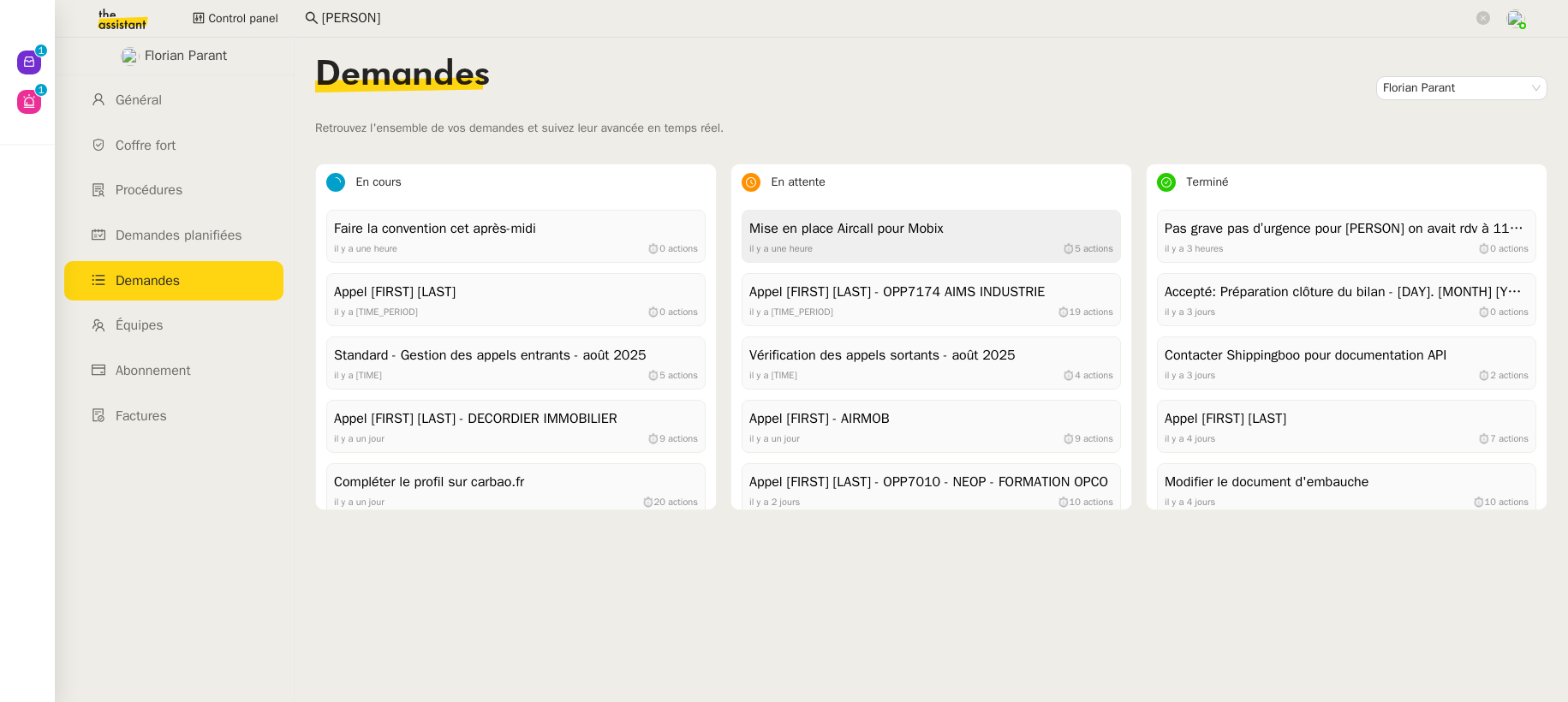 click on "il y a une heure     ⏱  5   actions" 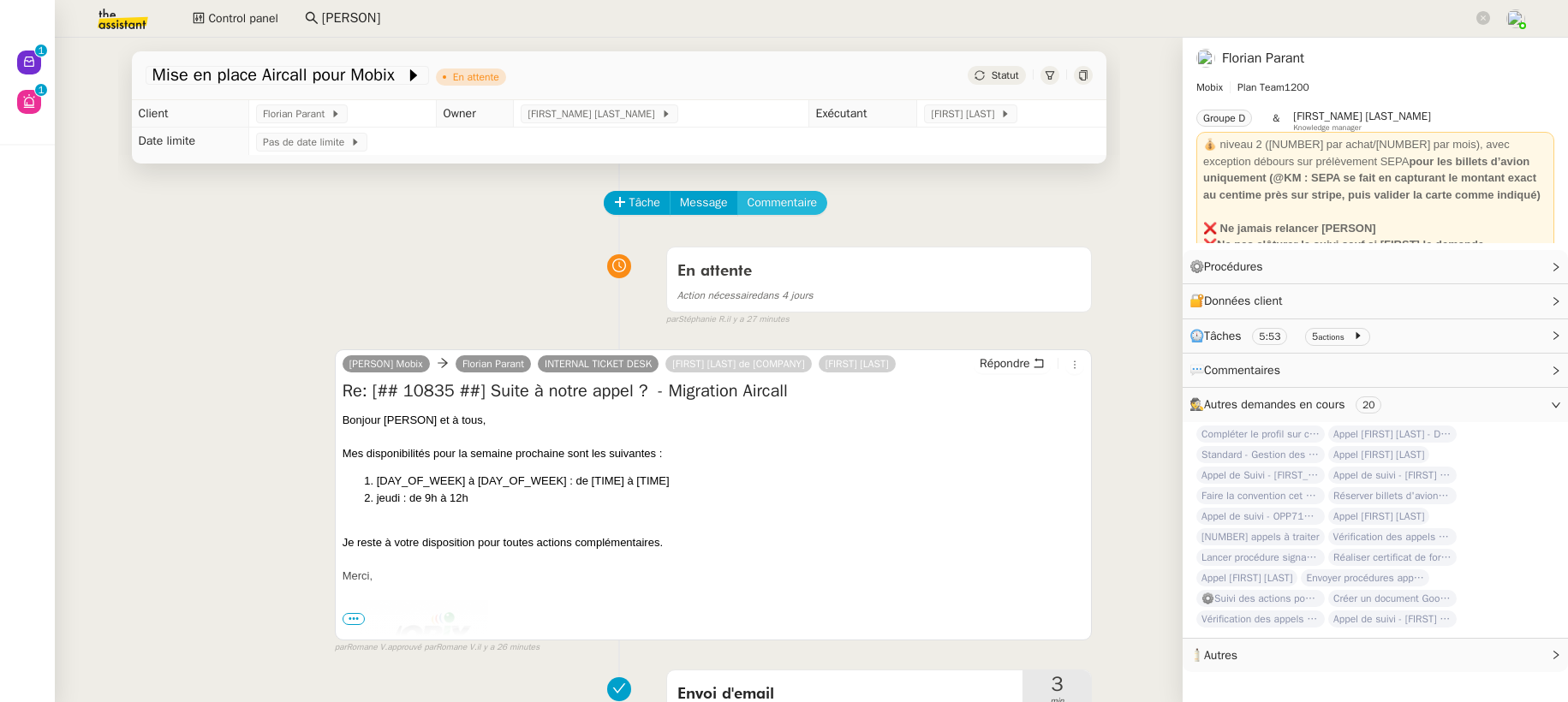 click on "Commentaire" 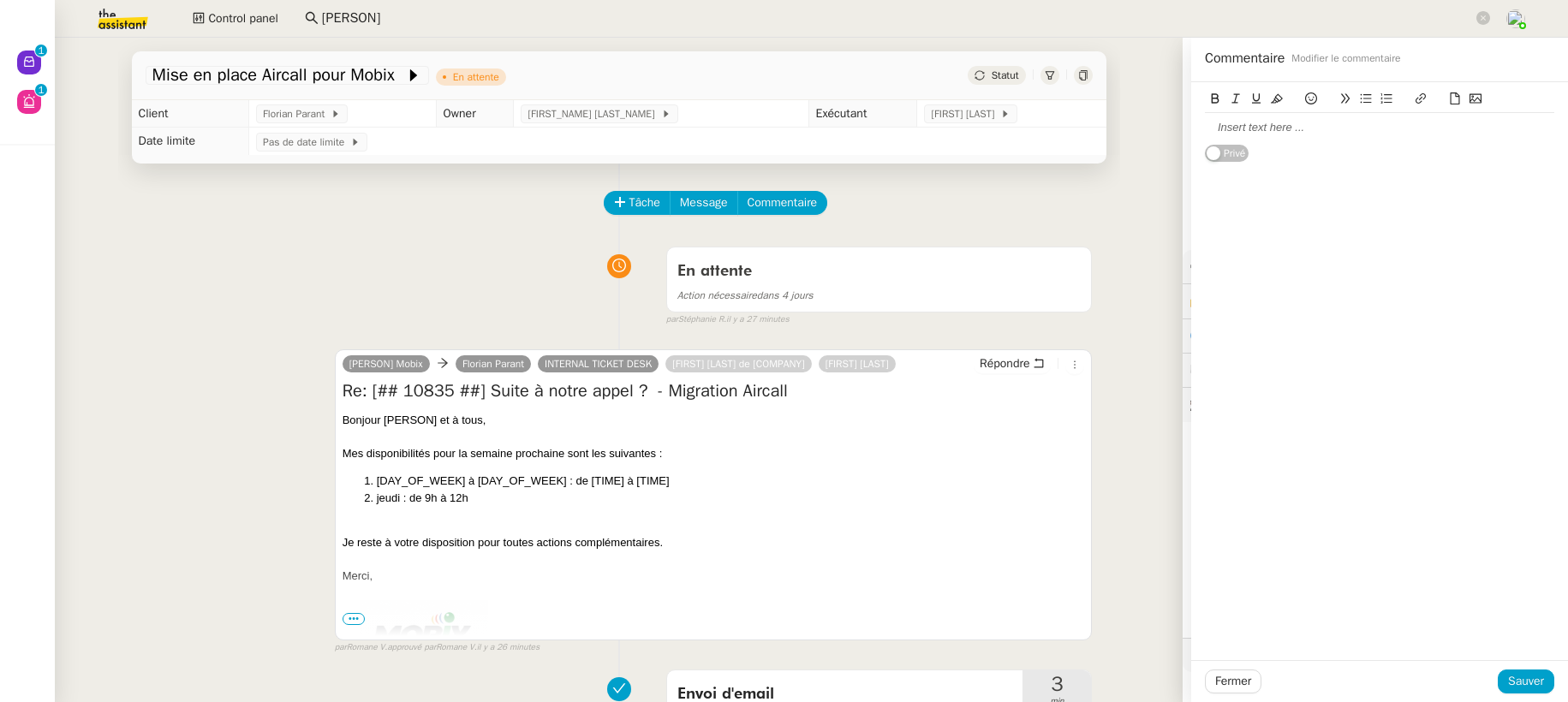 type 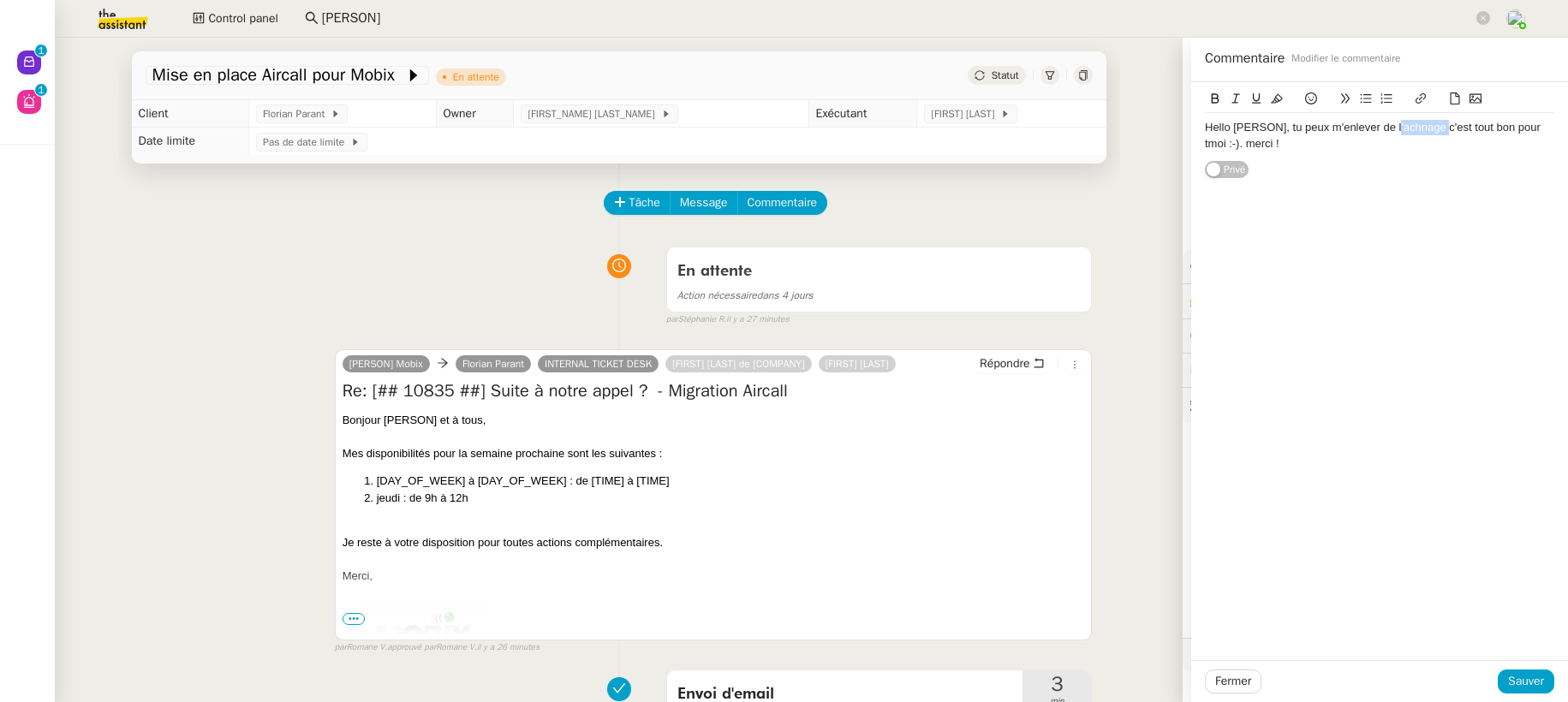 click on "Hello [PERSON], tu peux m'enlever de l'achnage c'est tout bon pour tmoi :-). merci !" 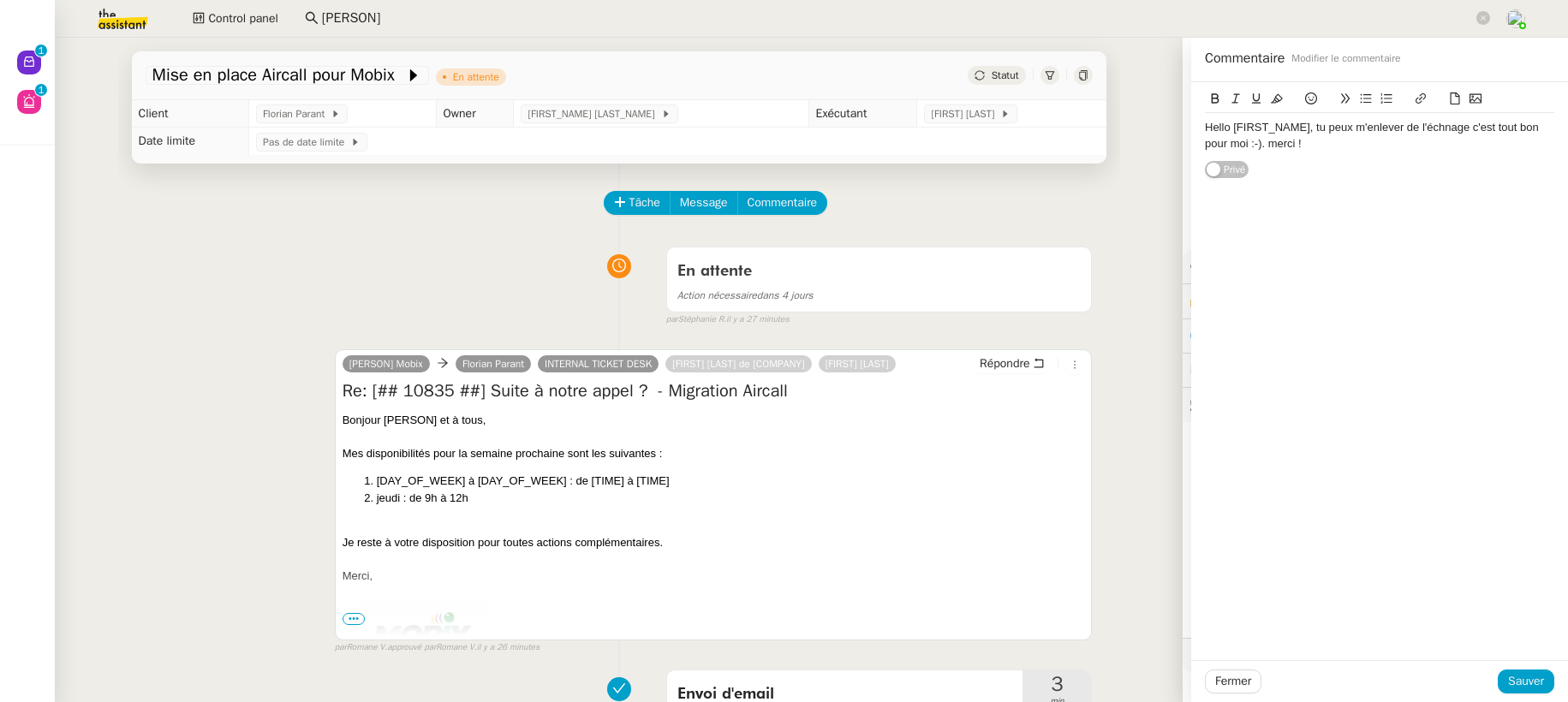 click on "Hello [FIRST_NAME], tu peux m'enlever de l'échnage c'est tout bon pour moi :-). merci !" 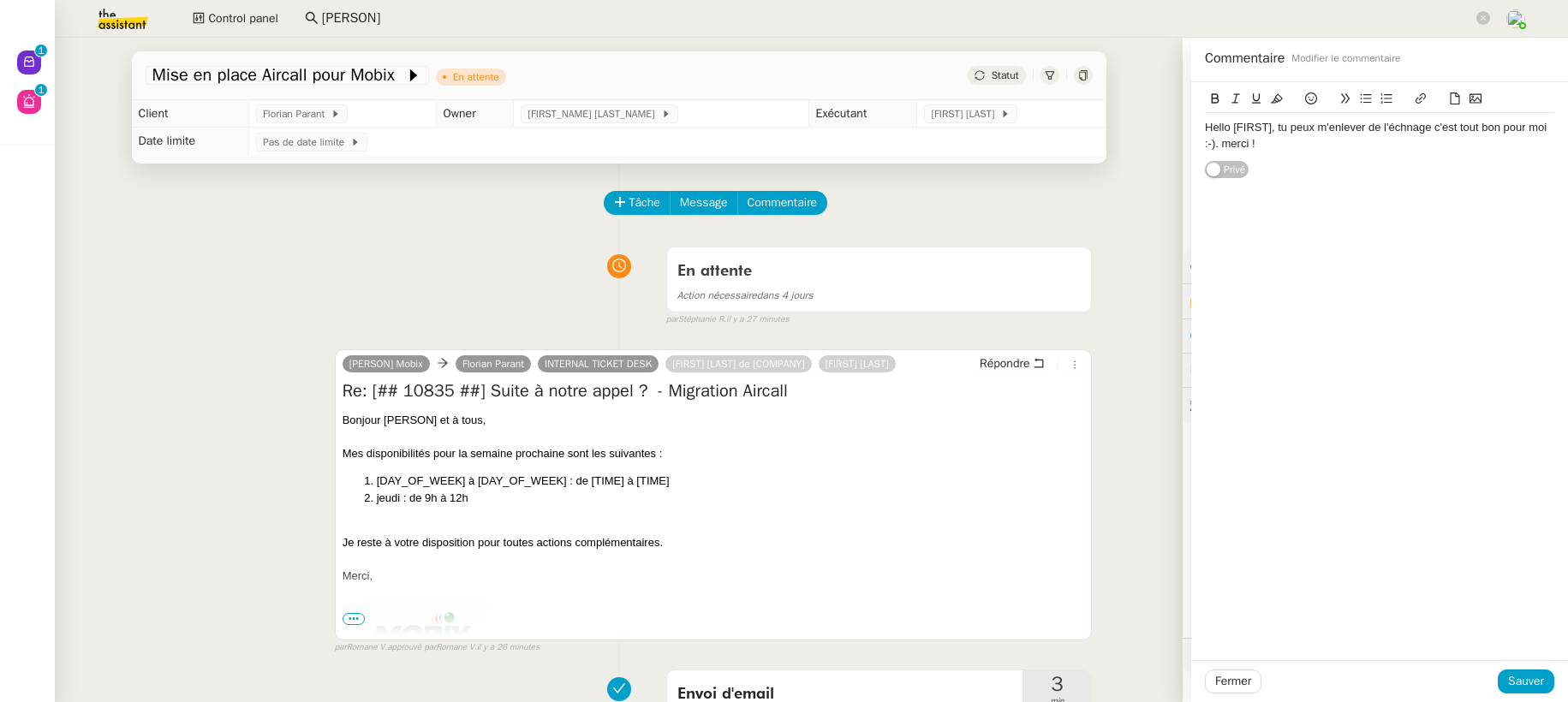 click on "Hello [FIRST], tu peux m'enlever de l'échnage c'est tout bon pour moi :-). merci !" 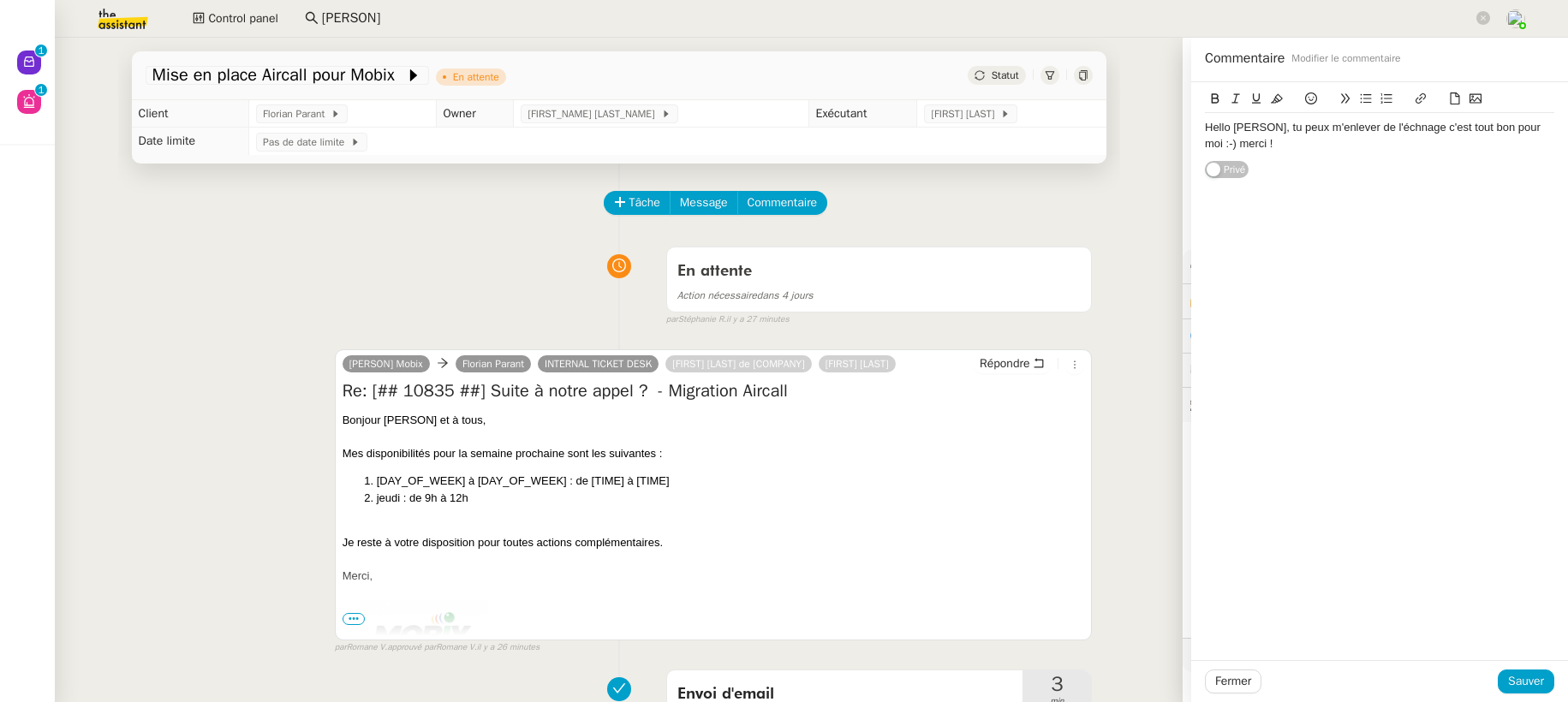 click on "Hello [PERSON], tu peux m'enlever de l'échnage c'est tout bon pour moi :-) merci !" 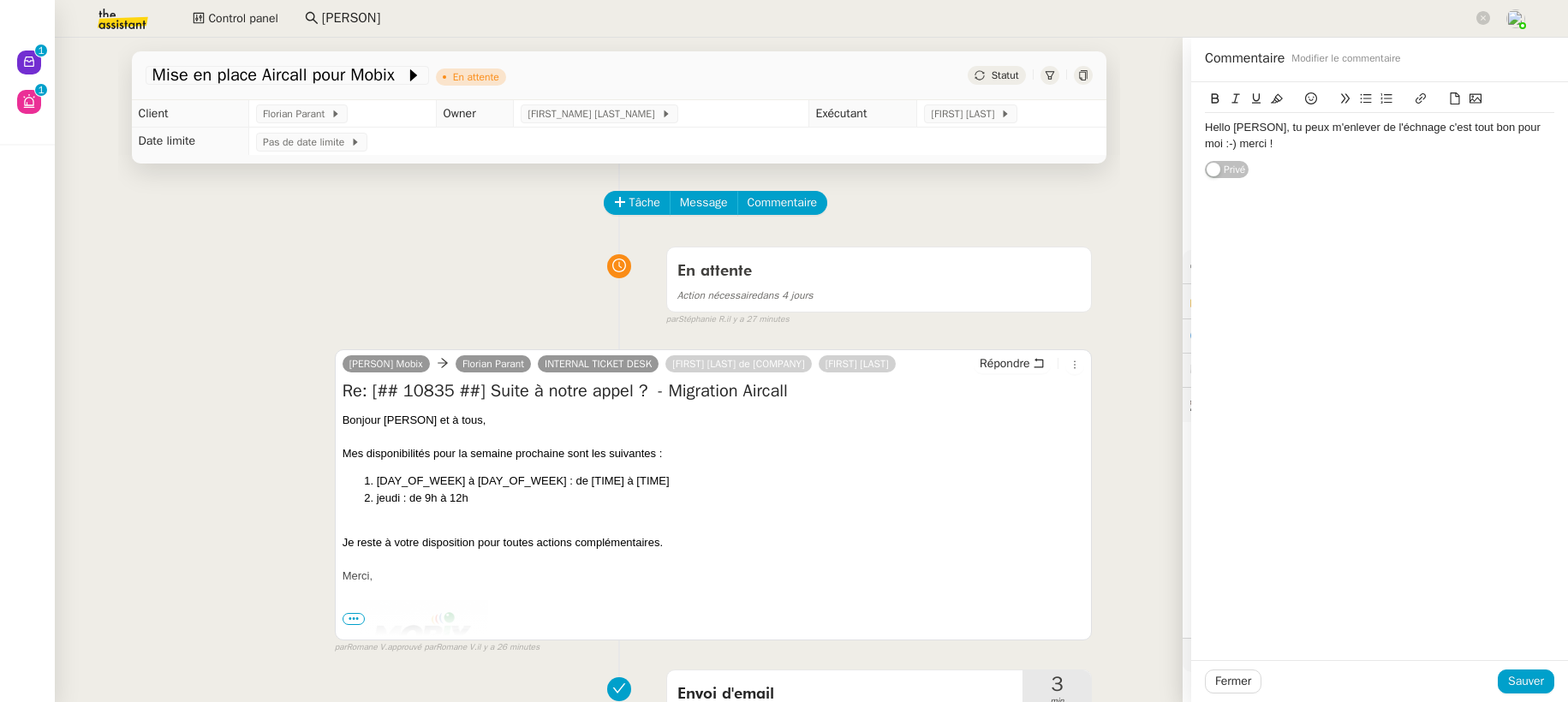 click on "éch an ge" 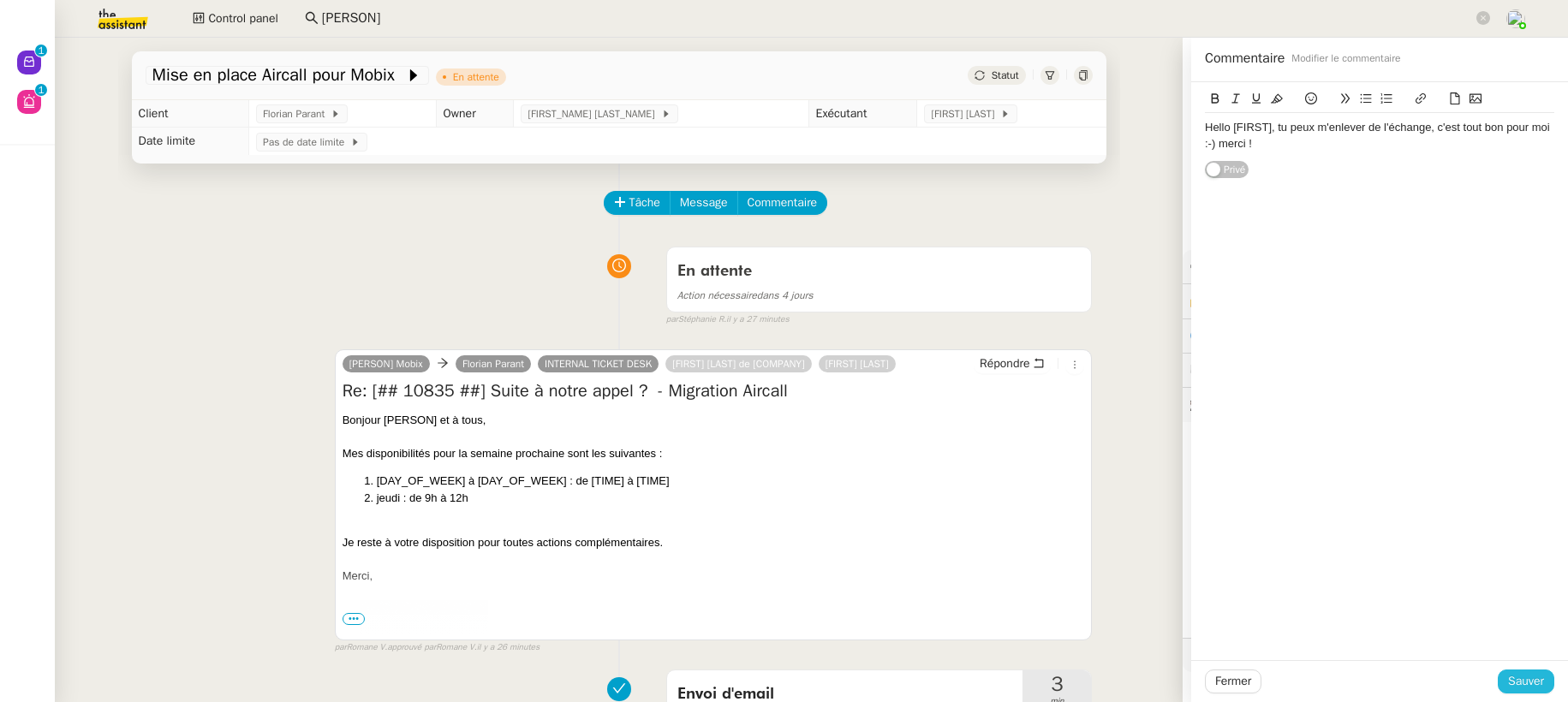 click on "Sauver" 